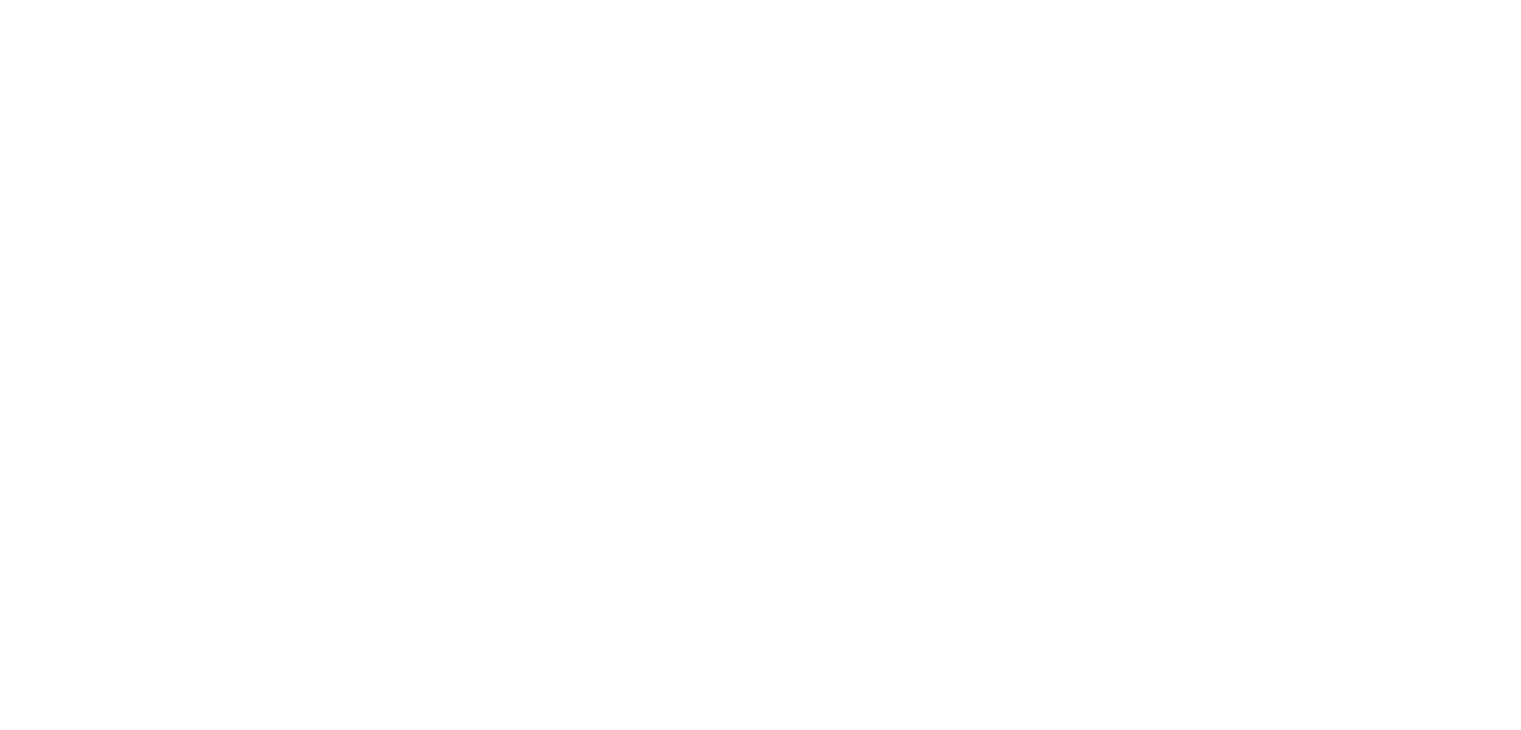 scroll, scrollTop: 0, scrollLeft: 0, axis: both 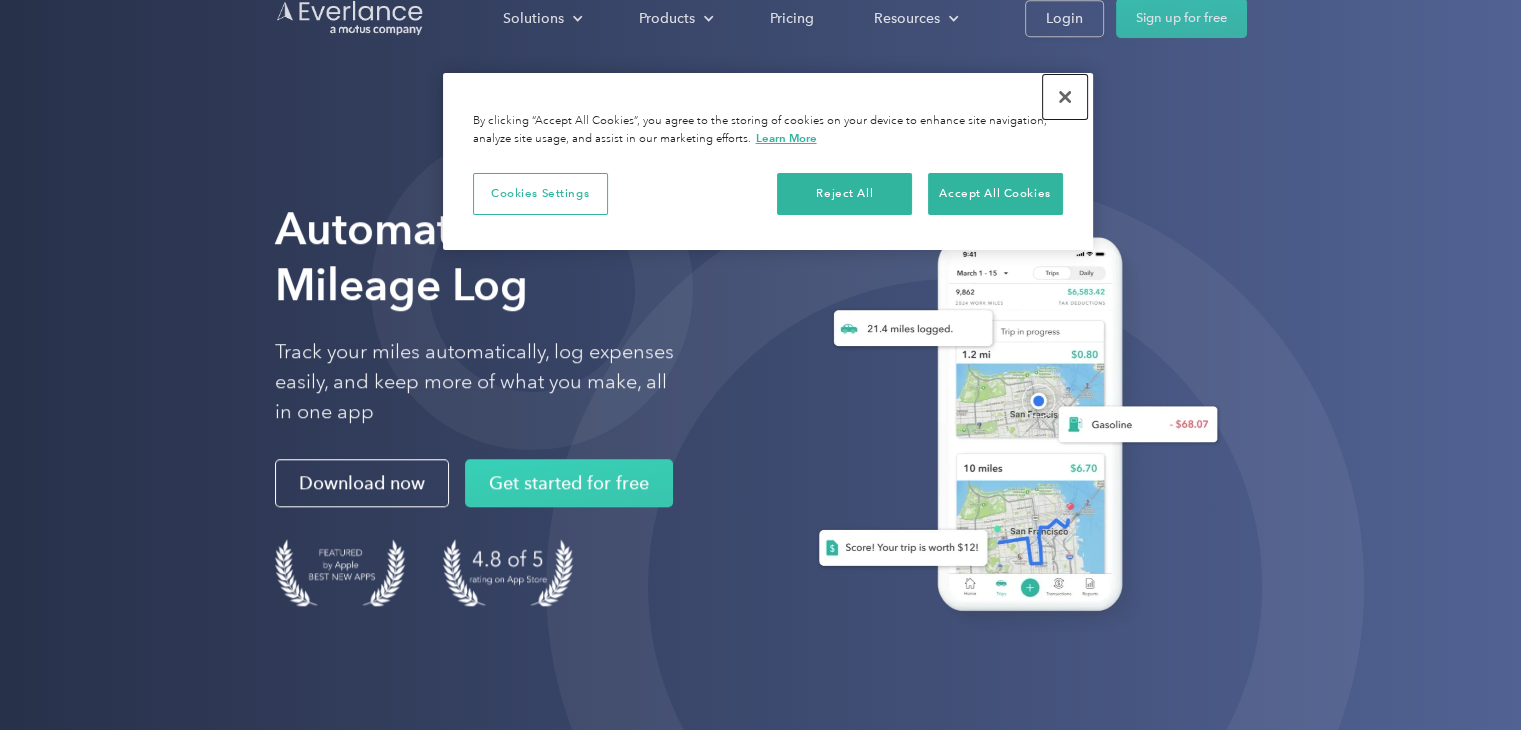 click at bounding box center [1065, 97] 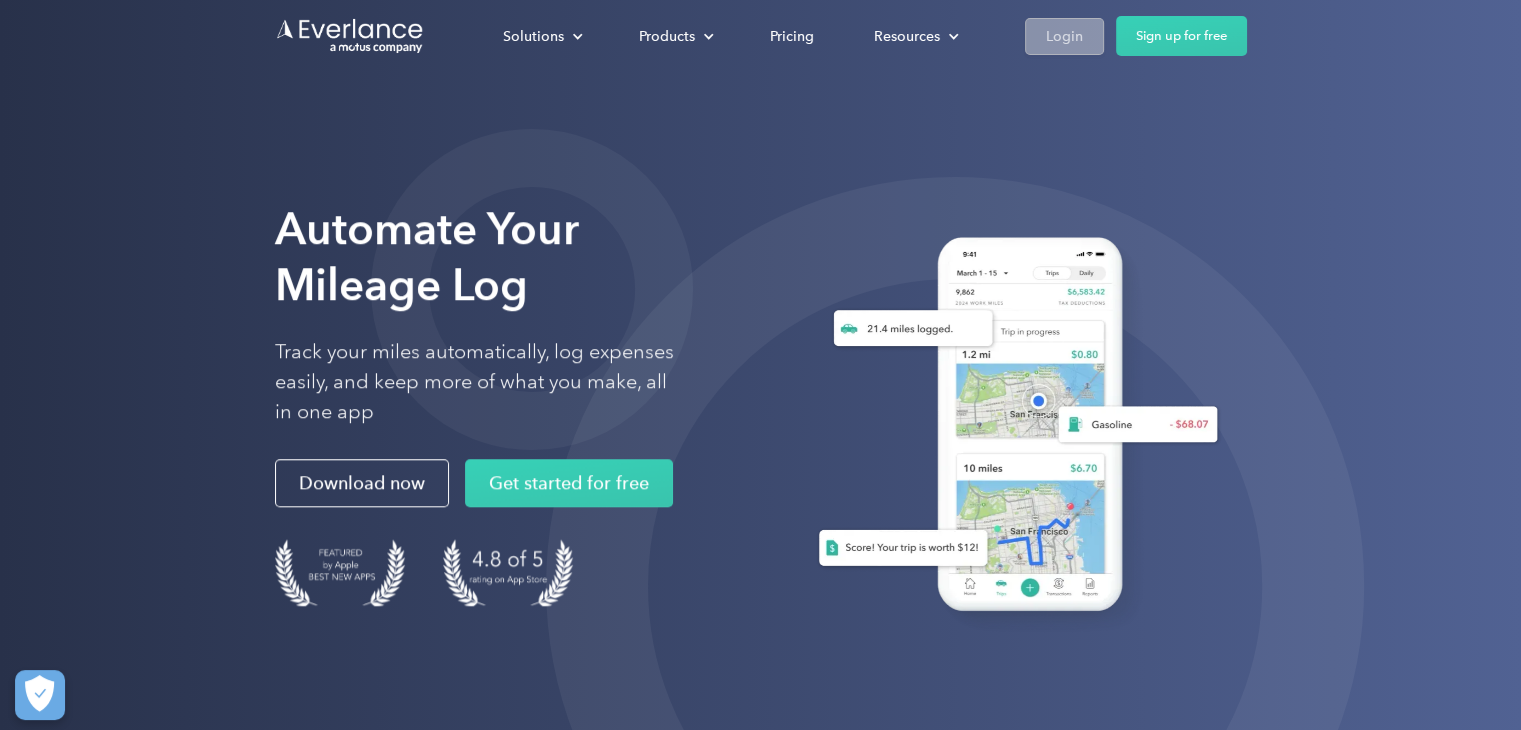 click on "Login" at bounding box center [1064, 36] 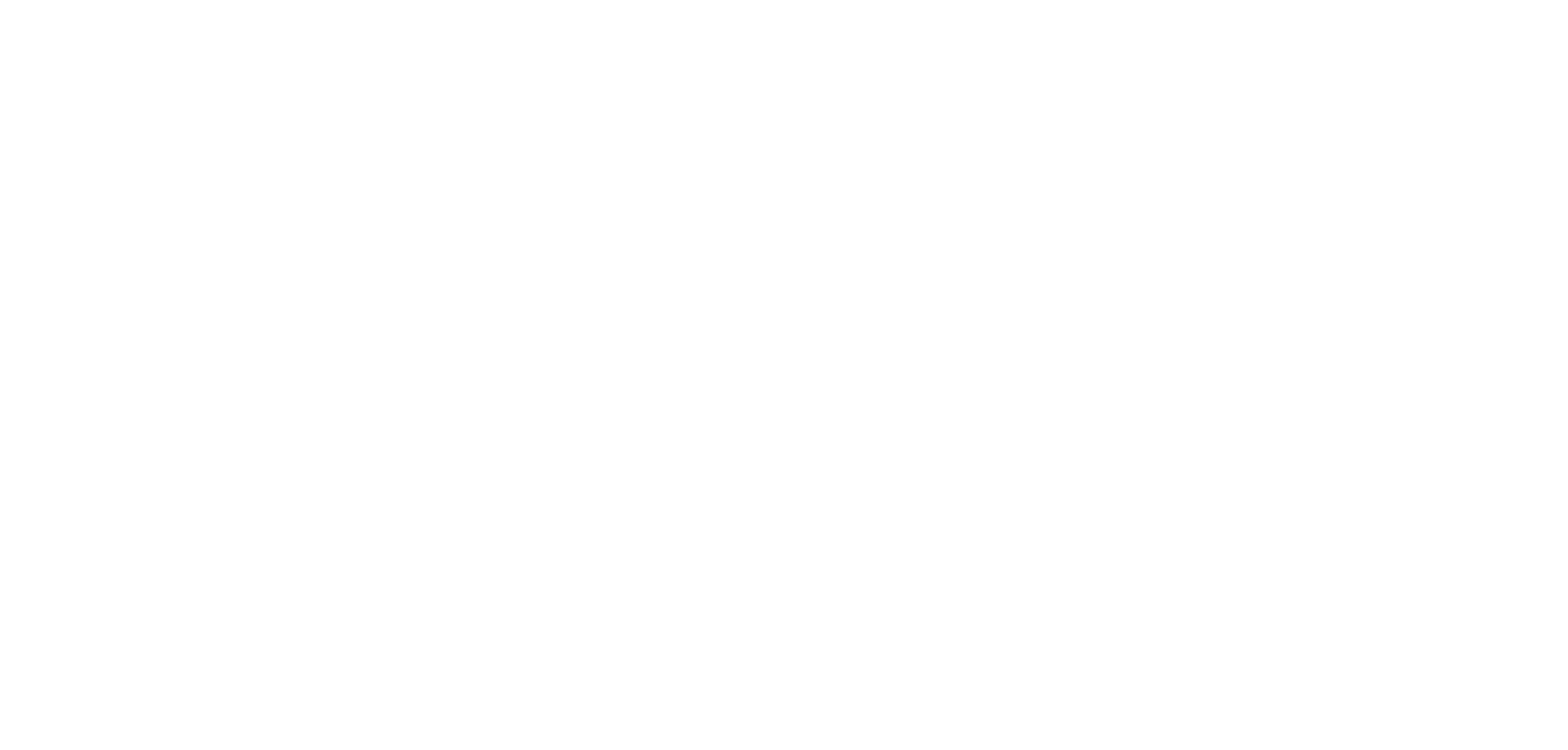 scroll, scrollTop: 0, scrollLeft: 0, axis: both 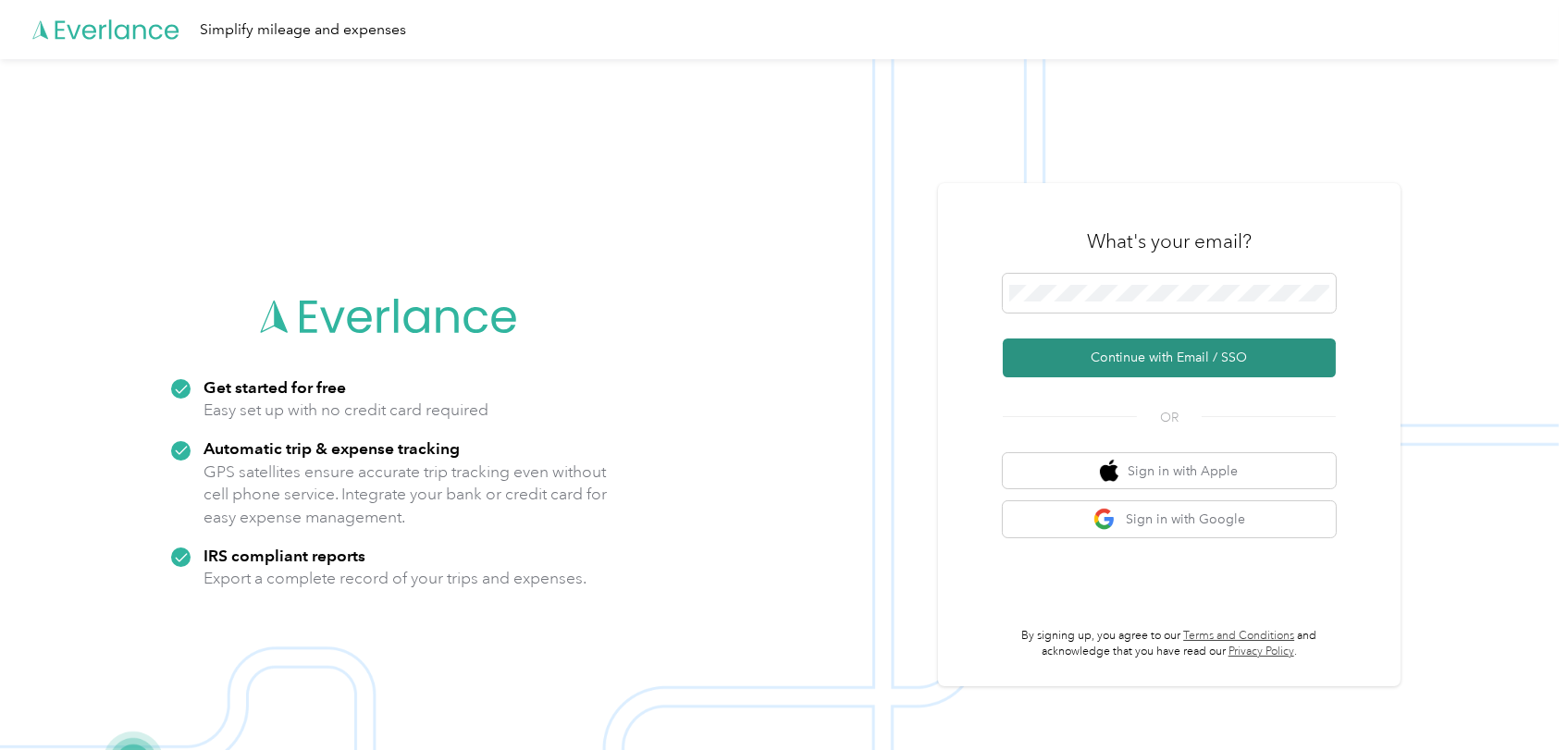click on "Continue with Email / SSO" at bounding box center (1169, 358) 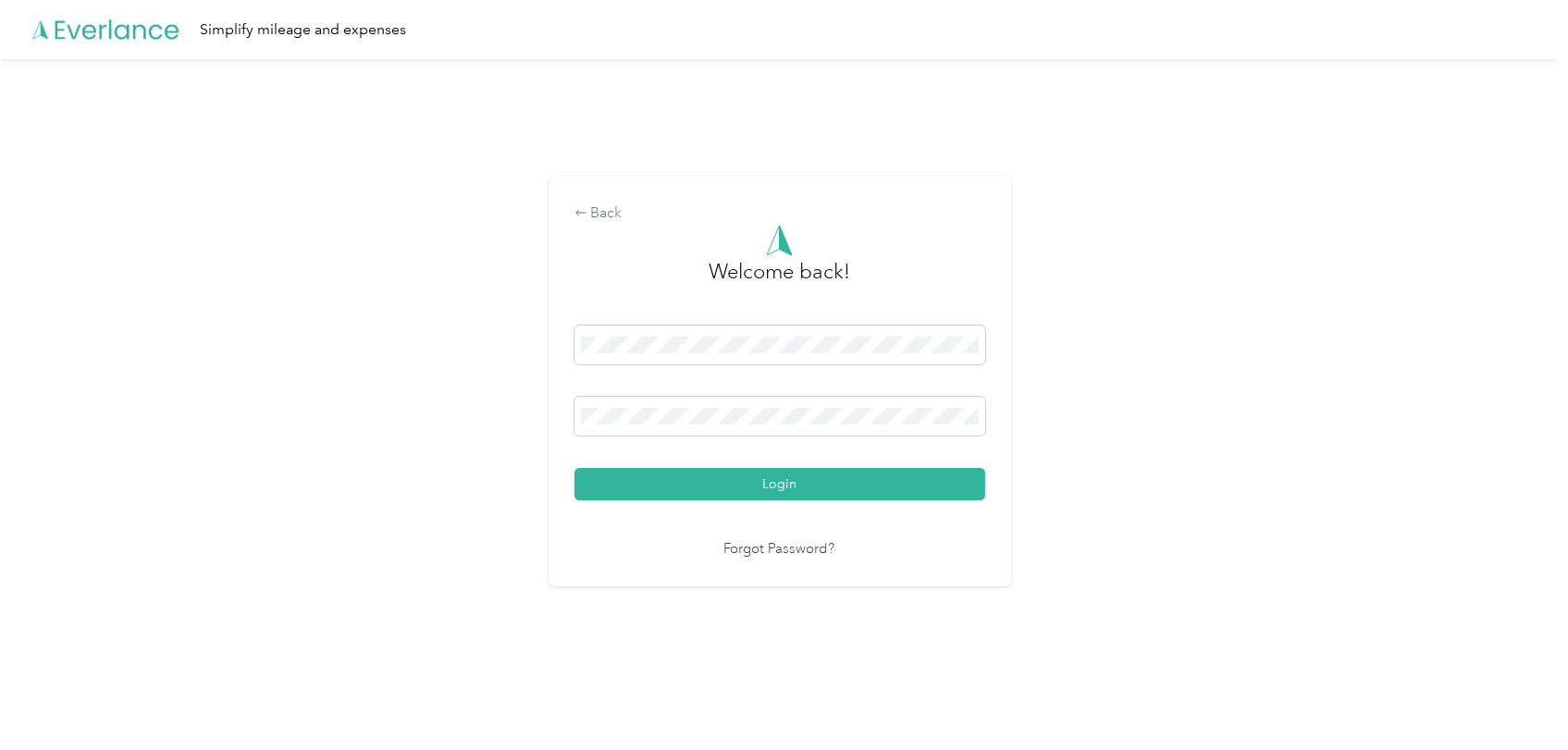 click on "Login" at bounding box center (780, 484) 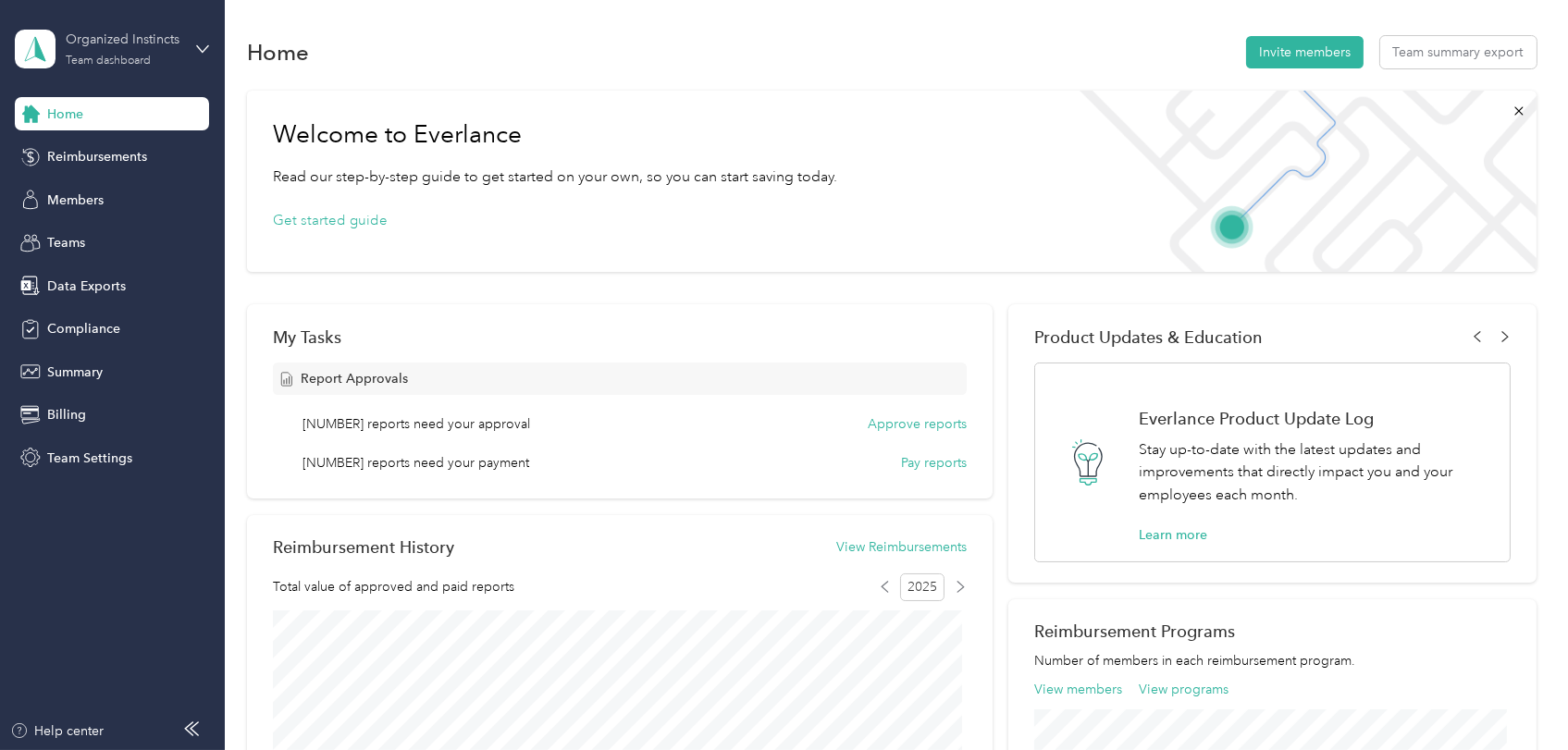 click on "Team dashboard" at bounding box center (108, 61) 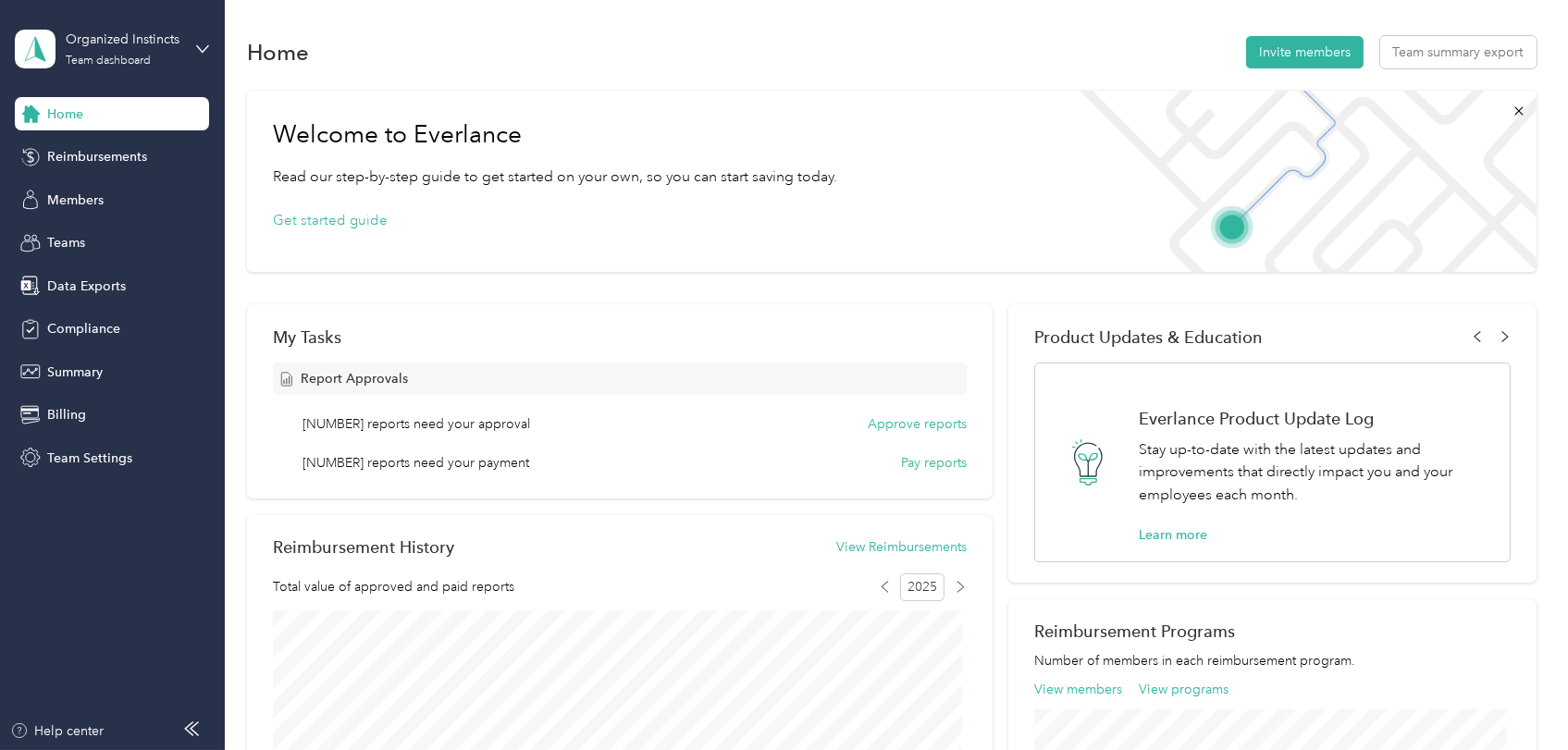 click on "Personal dashboard" at bounding box center (155, 186) 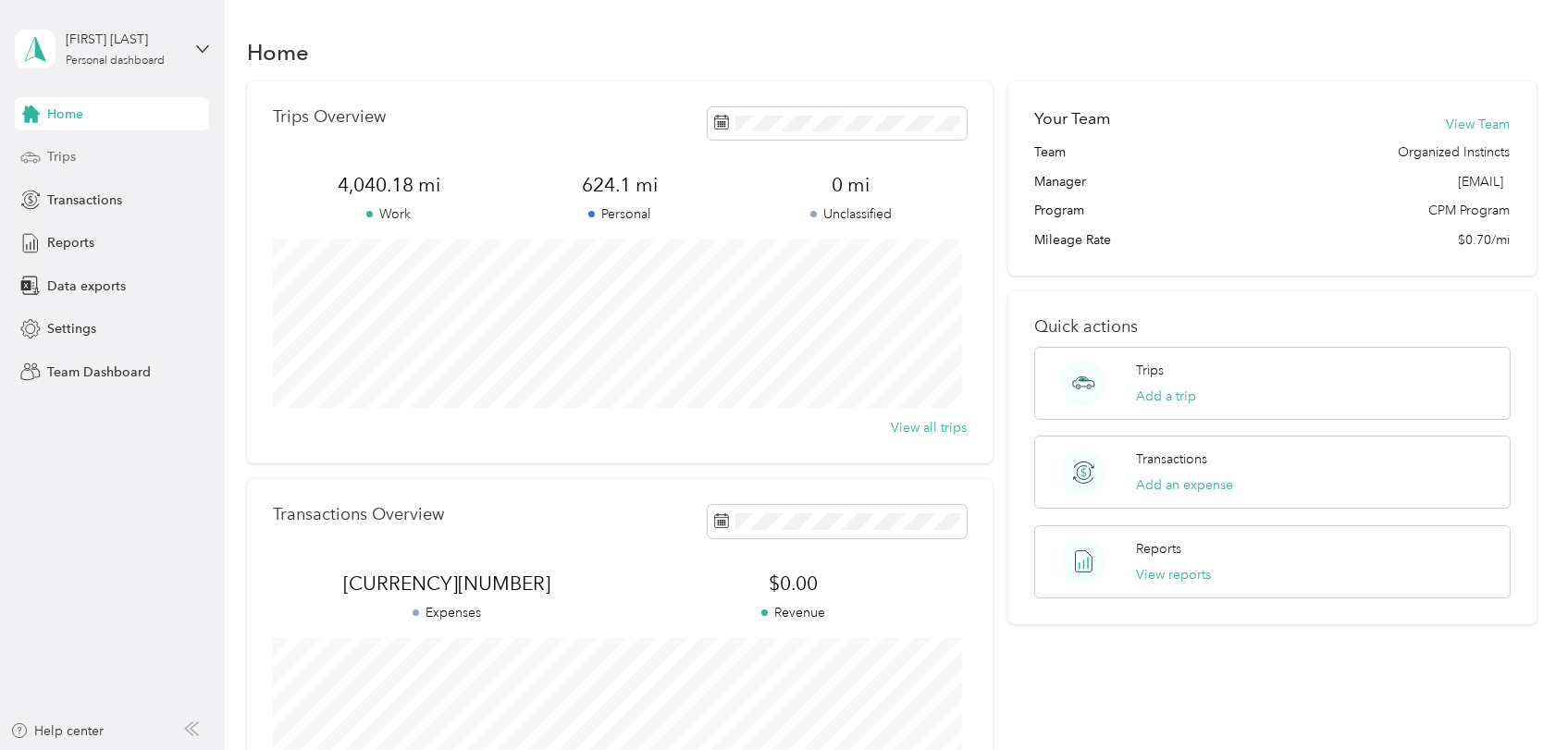 click on "Trips" at bounding box center [112, 157] 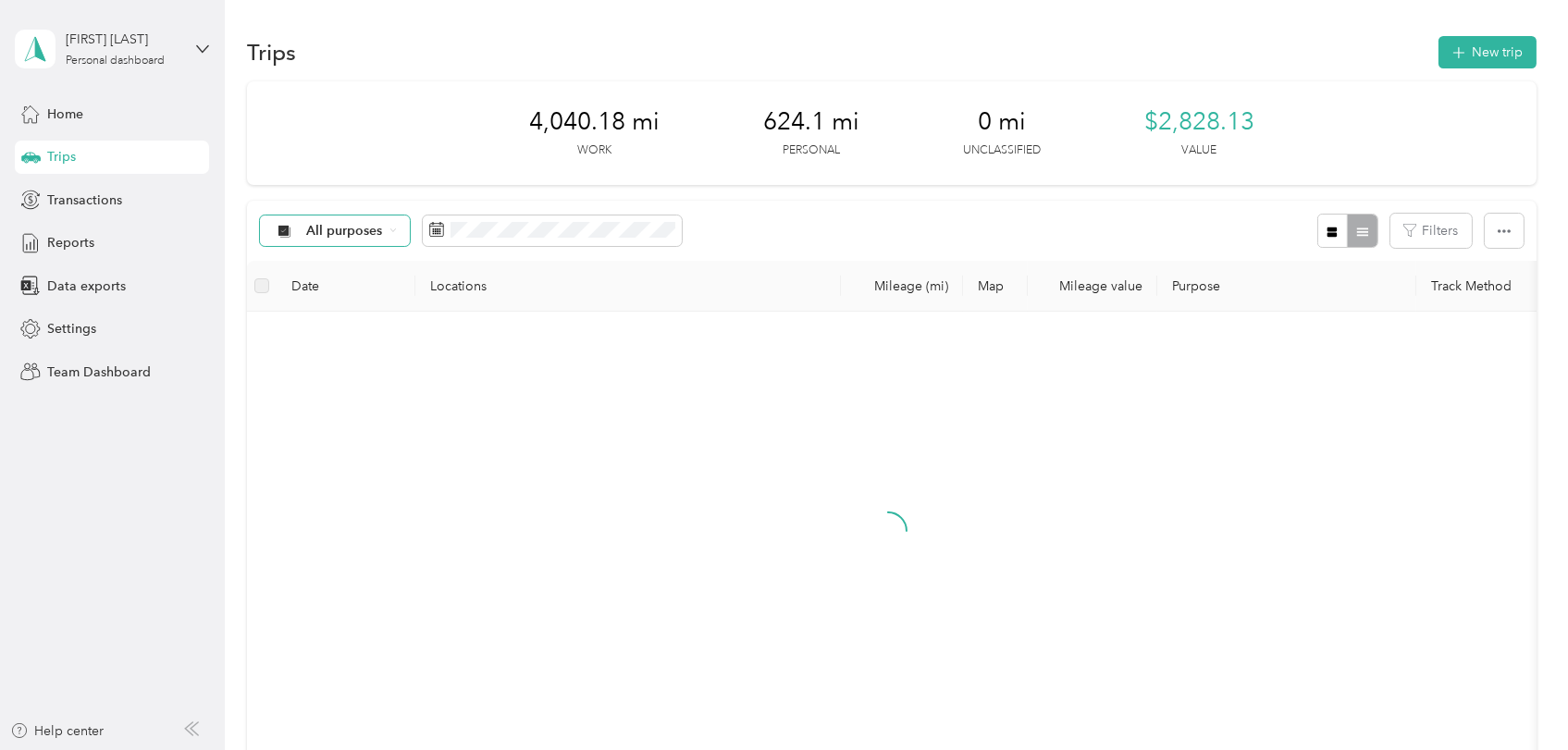 click on "All purposes" at bounding box center [344, 231] 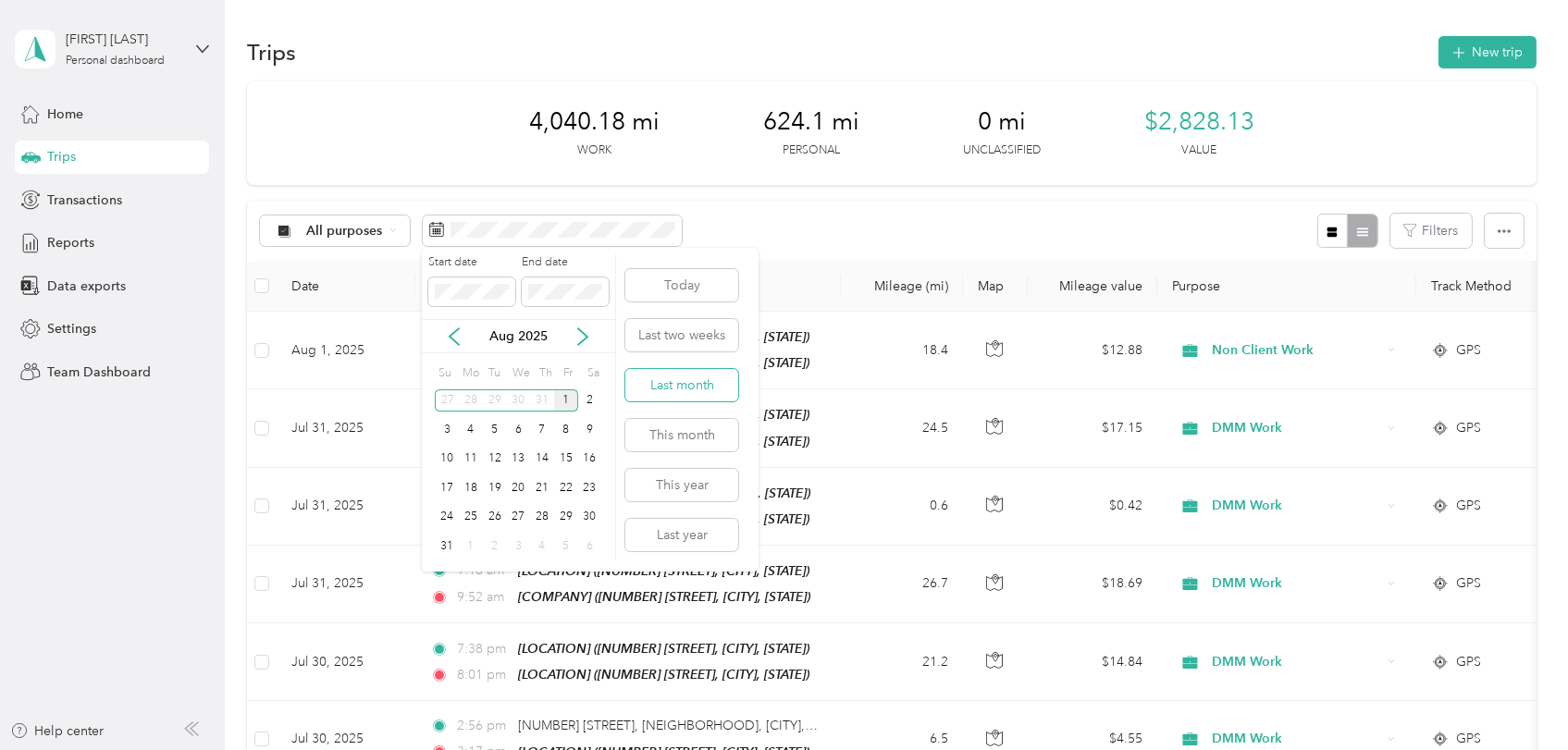 click on "Last month" at bounding box center (682, 385) 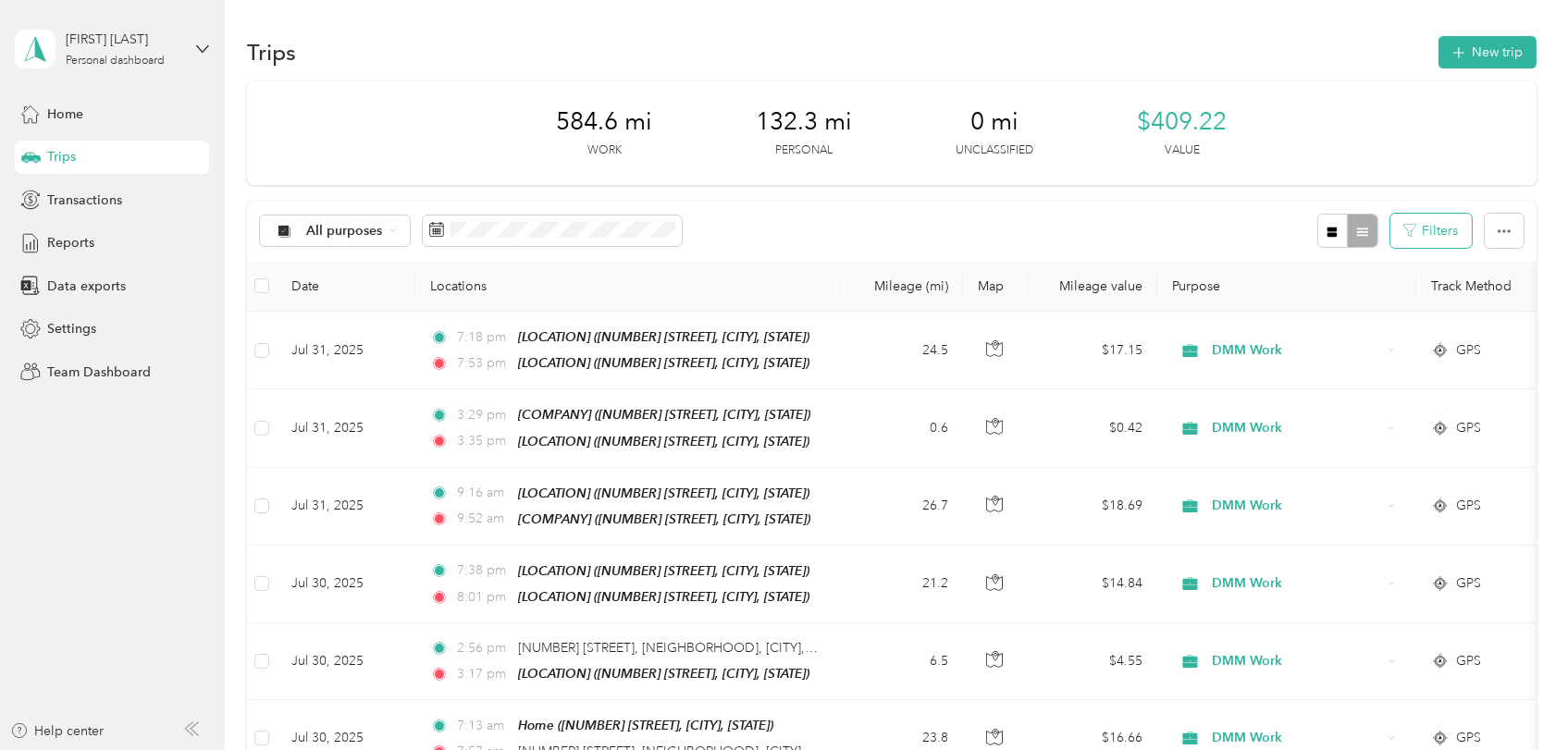 click on "Filters" at bounding box center [1431, 230] 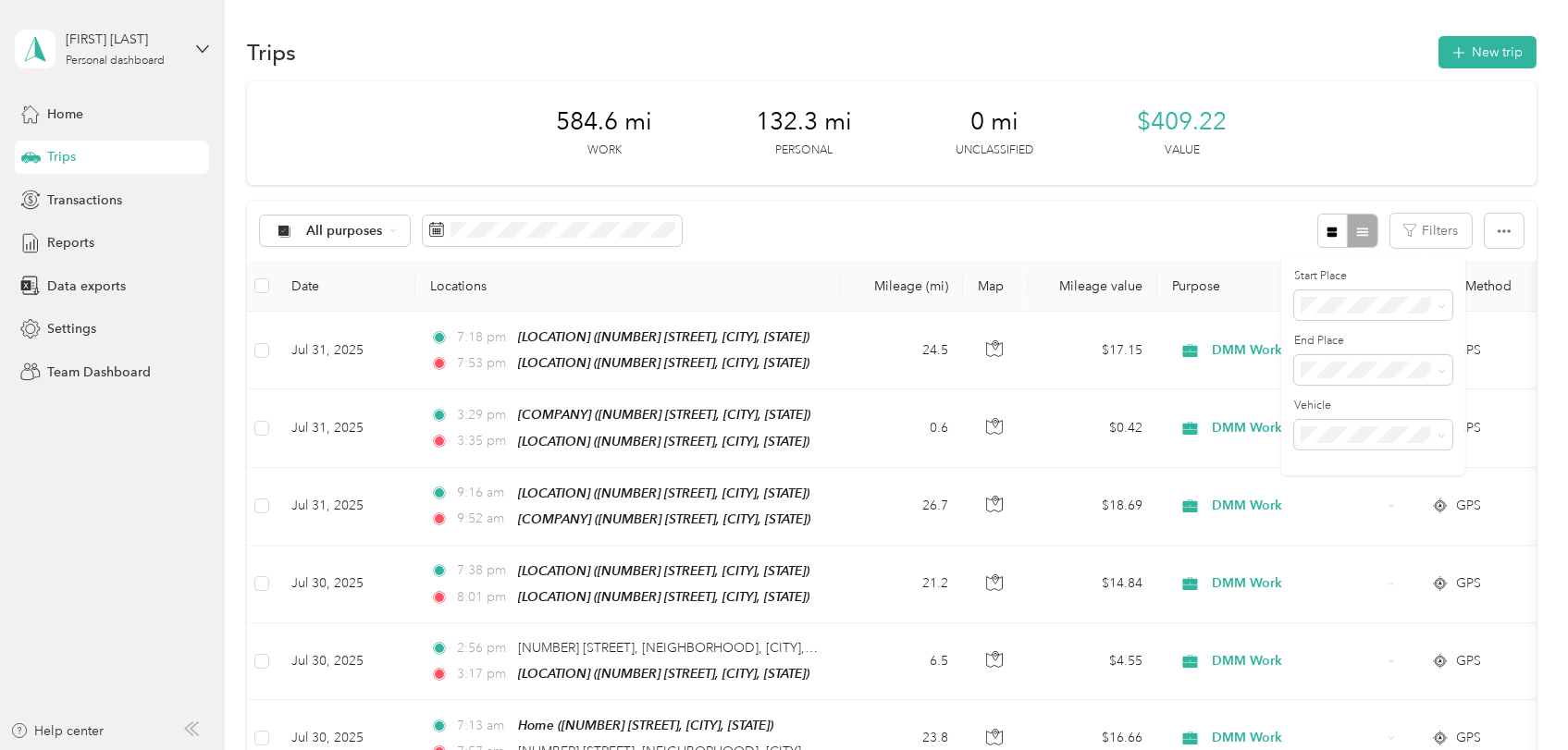 click on "All purposes Filters" at bounding box center [891, 230] 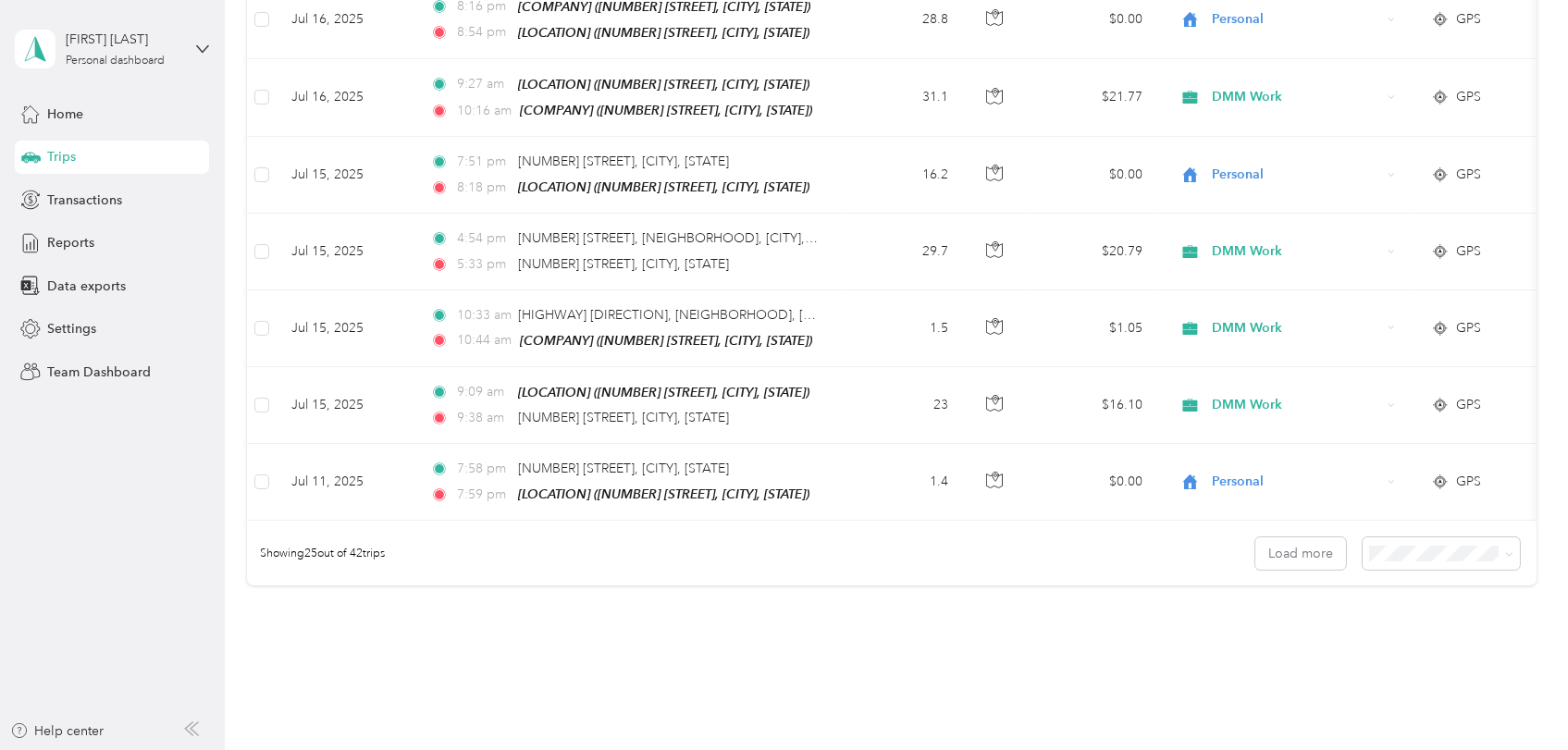 scroll, scrollTop: 1797, scrollLeft: 0, axis: vertical 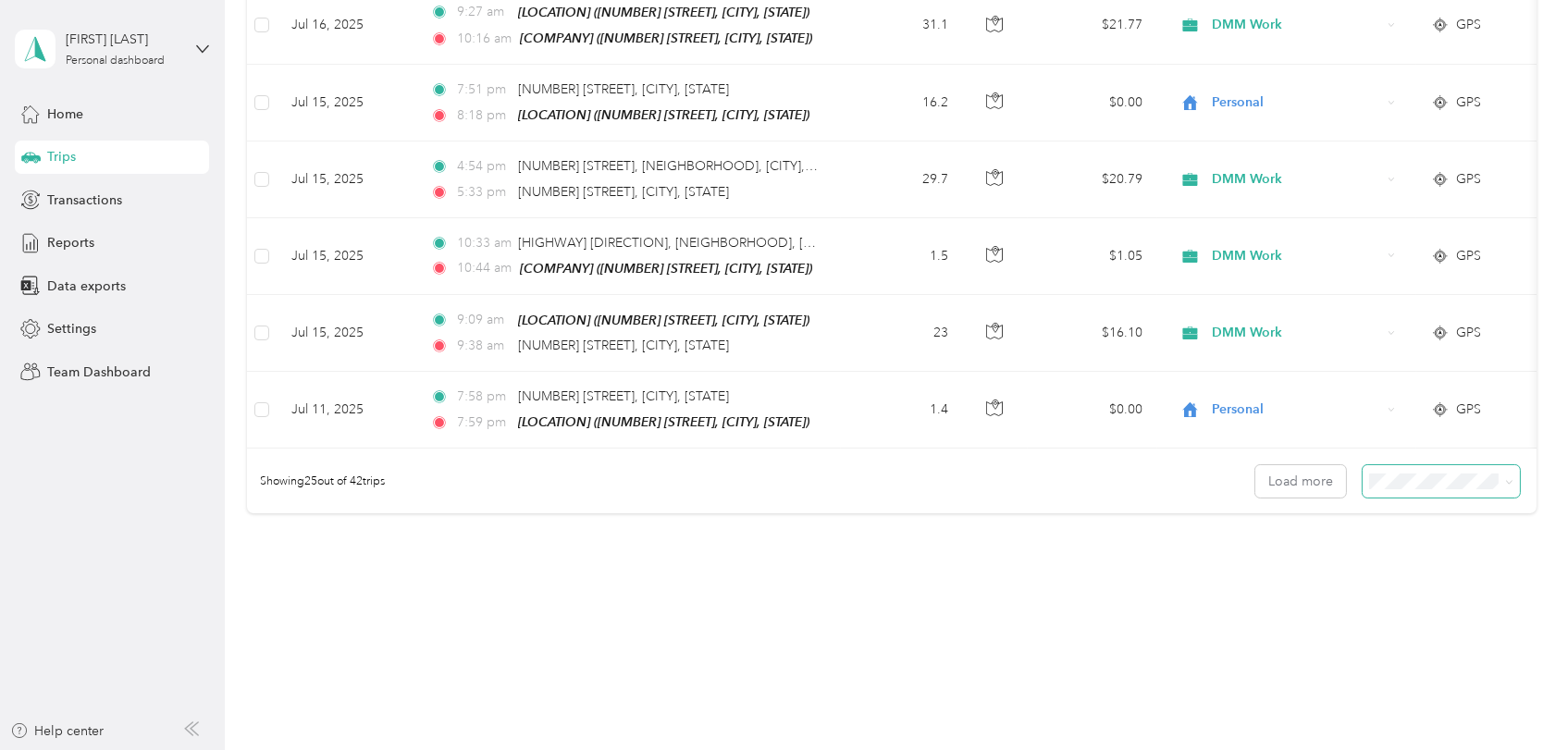 click at bounding box center [1441, 481] 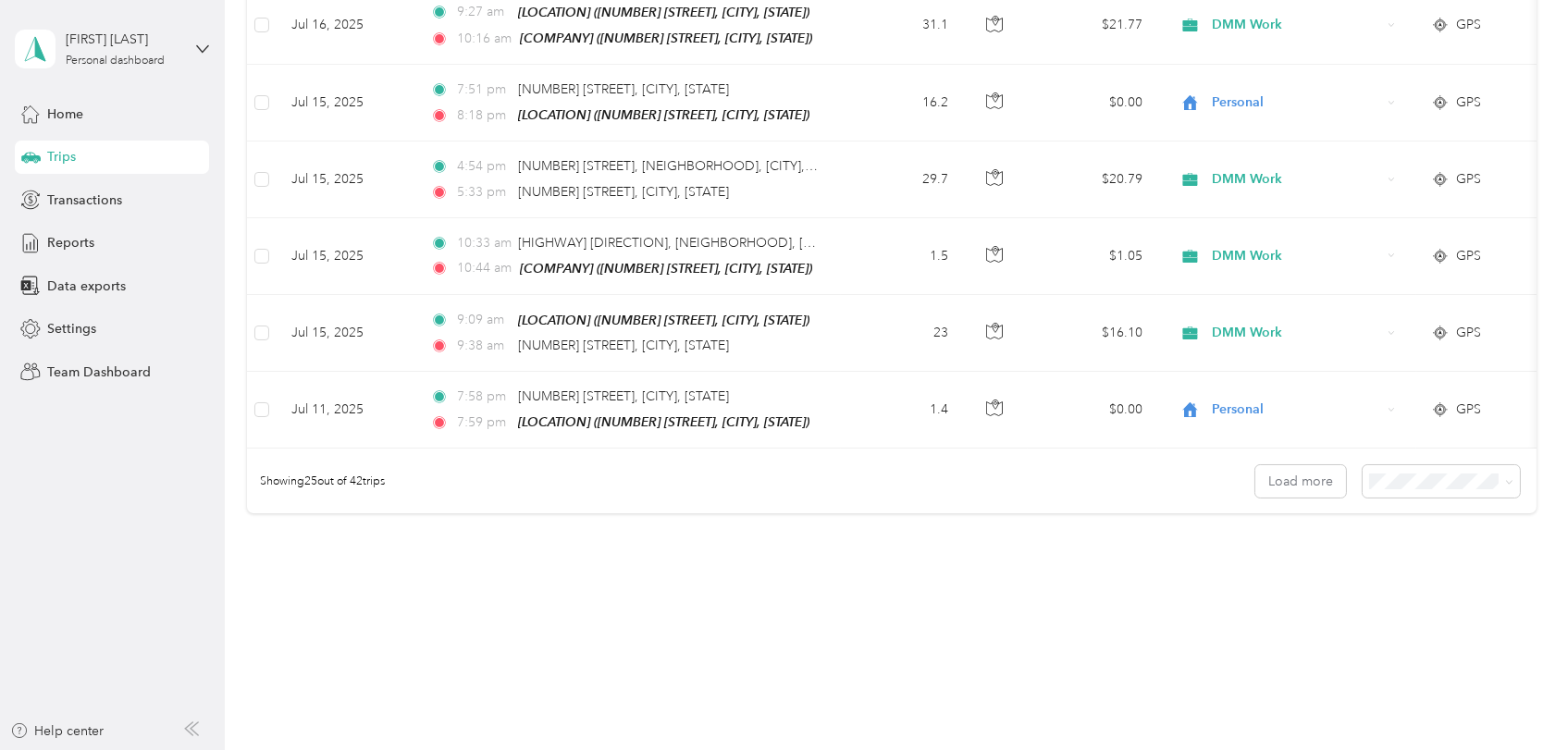 click on "100 per load" at bounding box center [1435, 559] 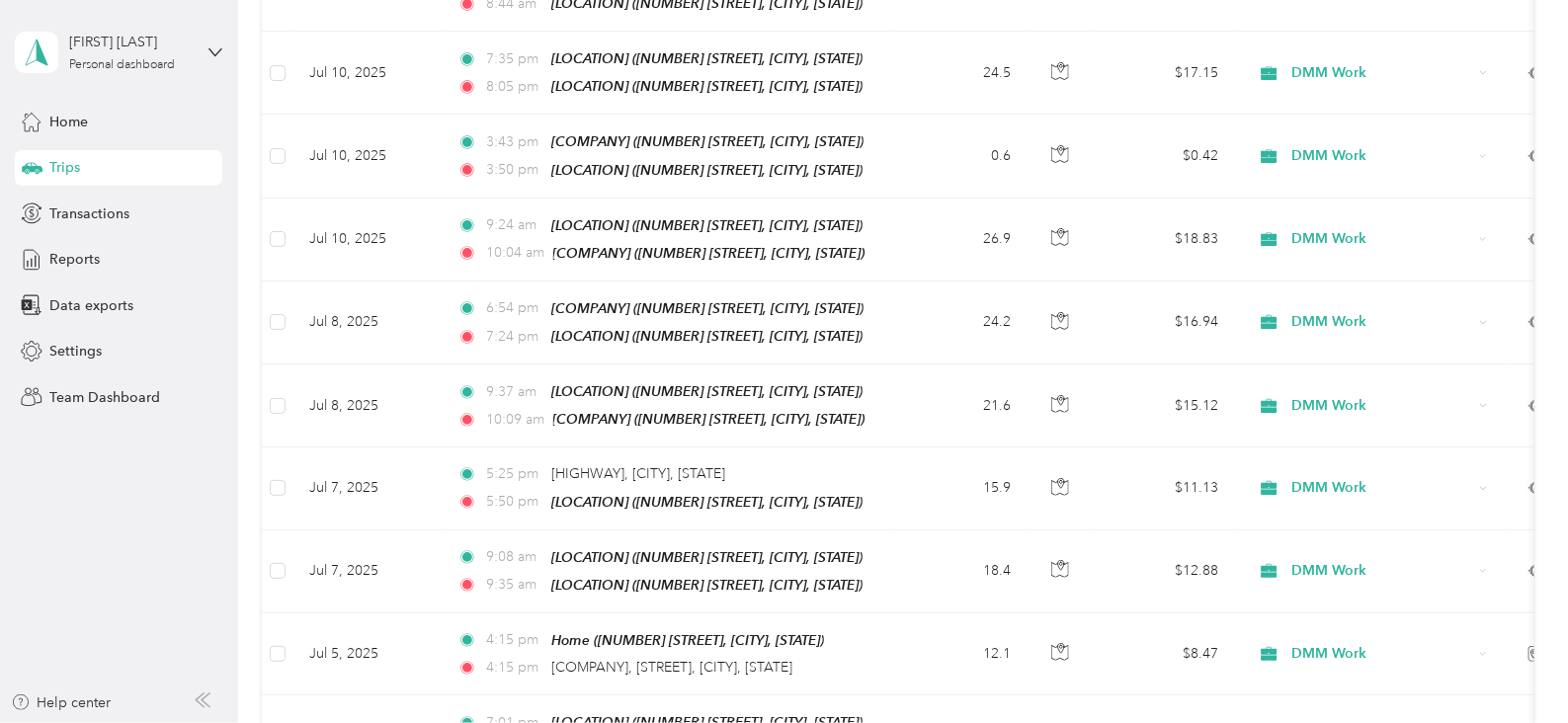 scroll, scrollTop: 3086, scrollLeft: 0, axis: vertical 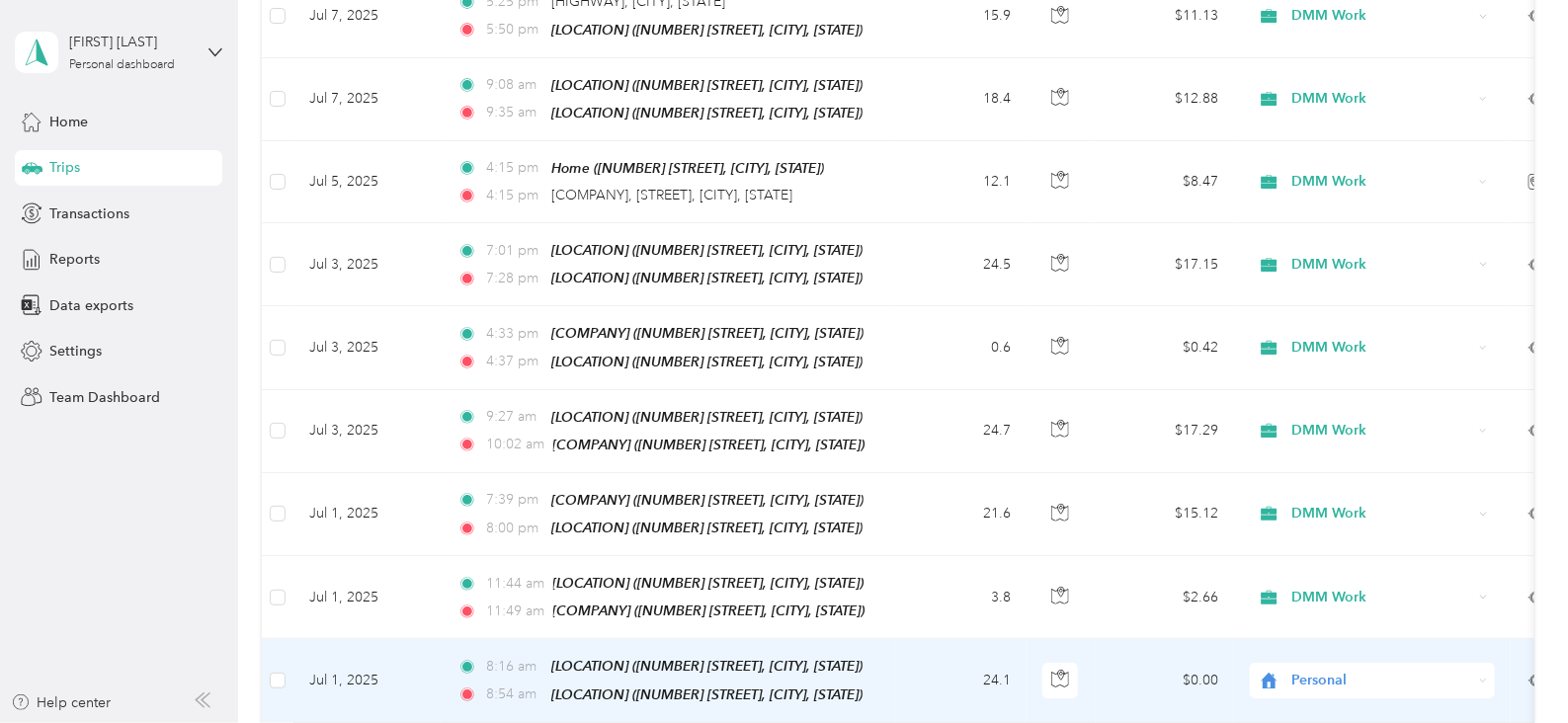 click on "Personal" at bounding box center (1382, 681) 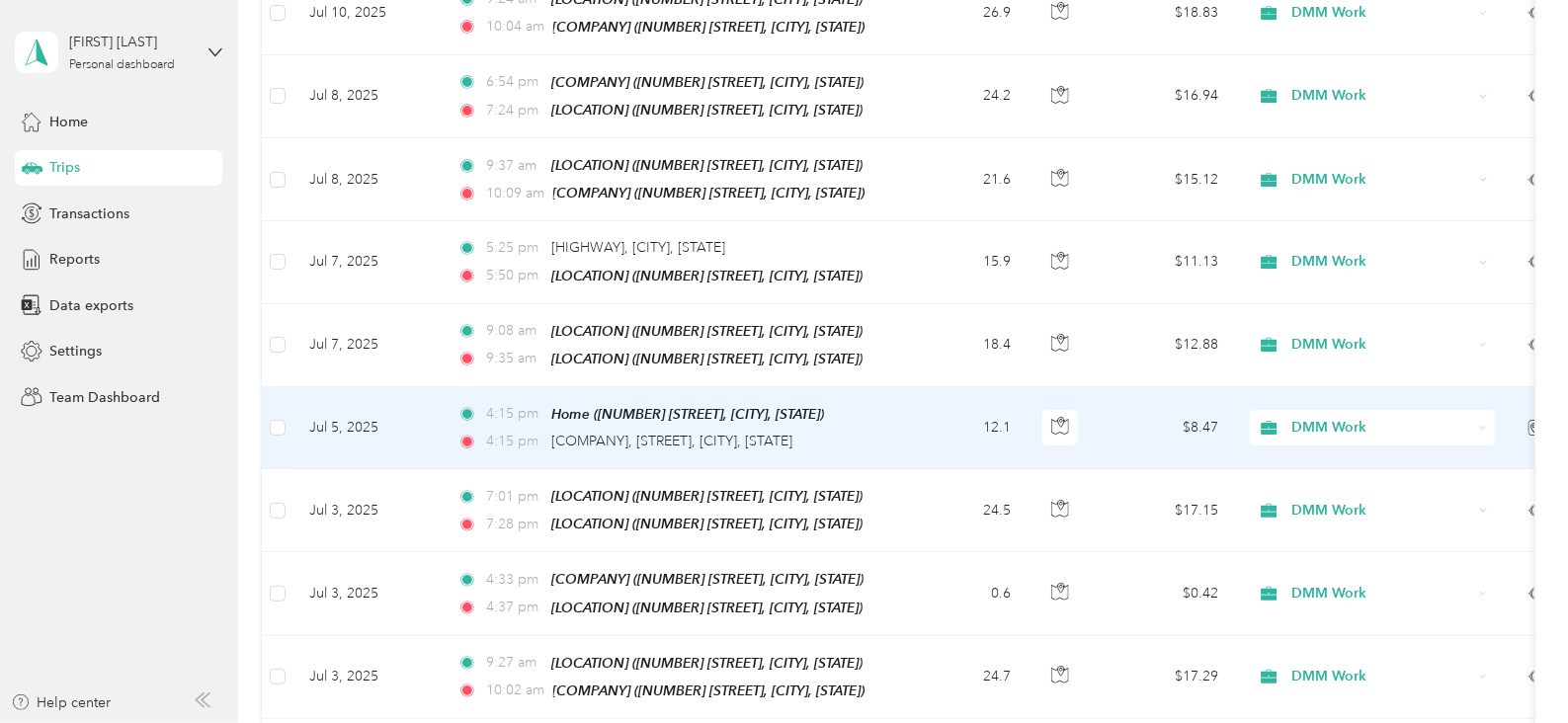 scroll, scrollTop: 2716, scrollLeft: 0, axis: vertical 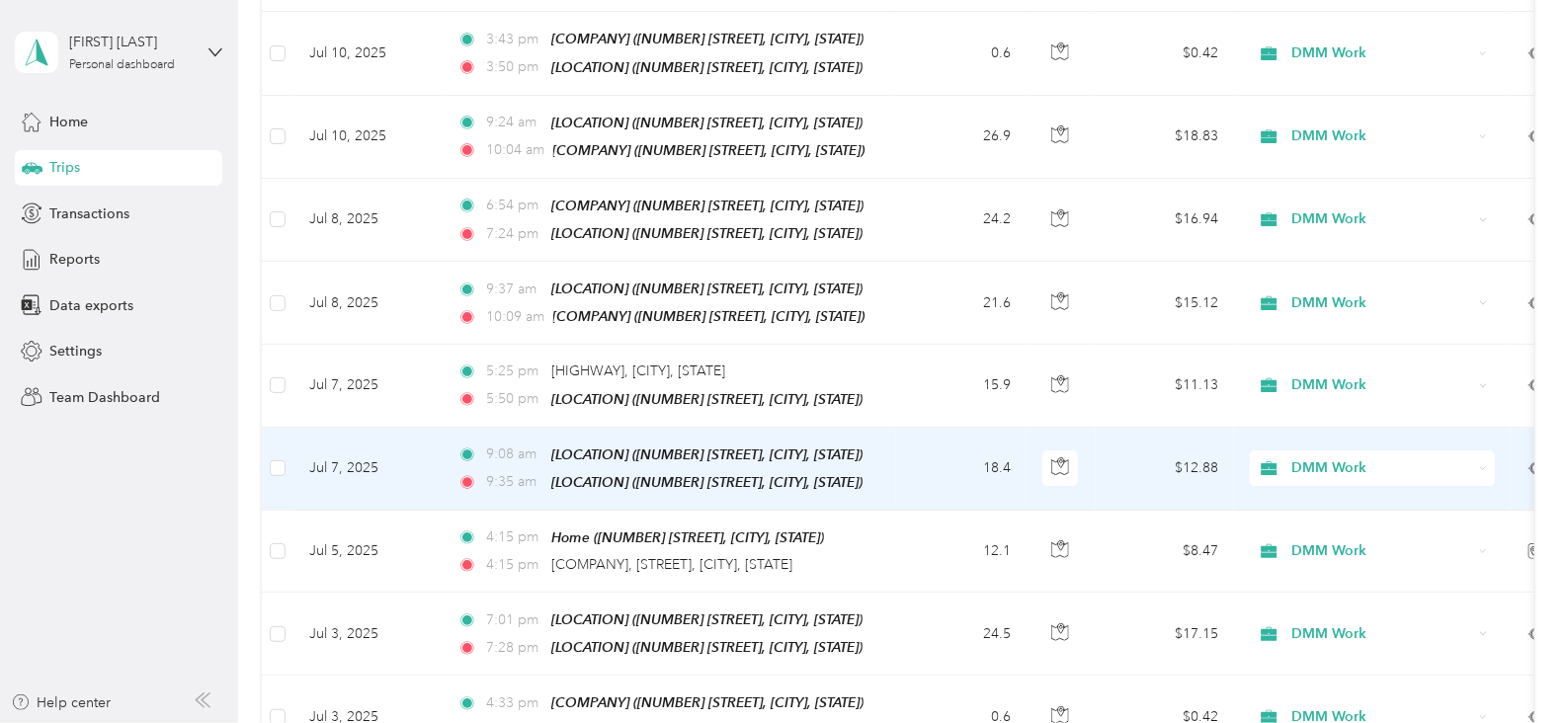 click on "[TIME] [LOCATION] ([NUMBER] [STREET], [CITY], [STATE]) [TIME] [LOCATION] ([NUMBER] [STREET], [CITY], [STATE])" at bounding box center [669, 469] 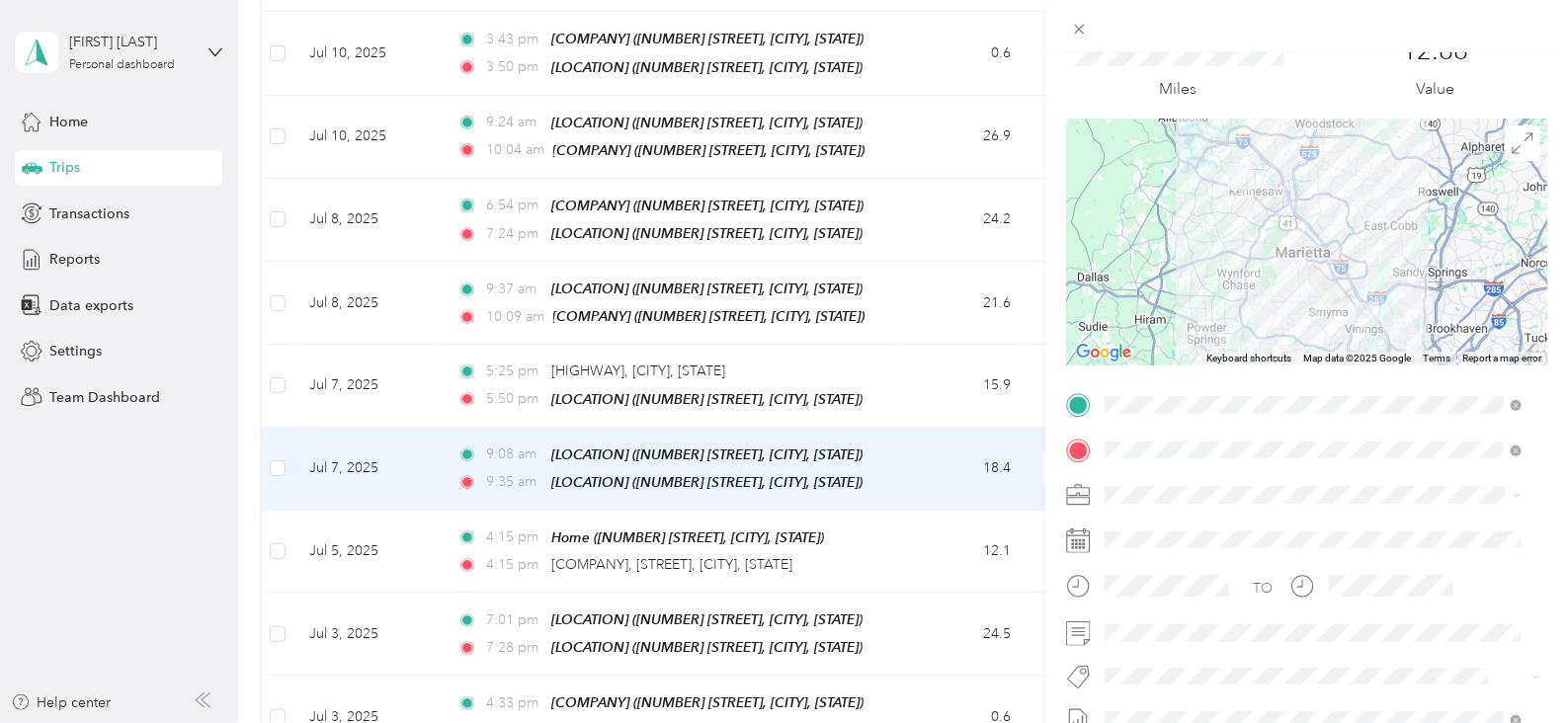 scroll, scrollTop: 122, scrollLeft: 0, axis: vertical 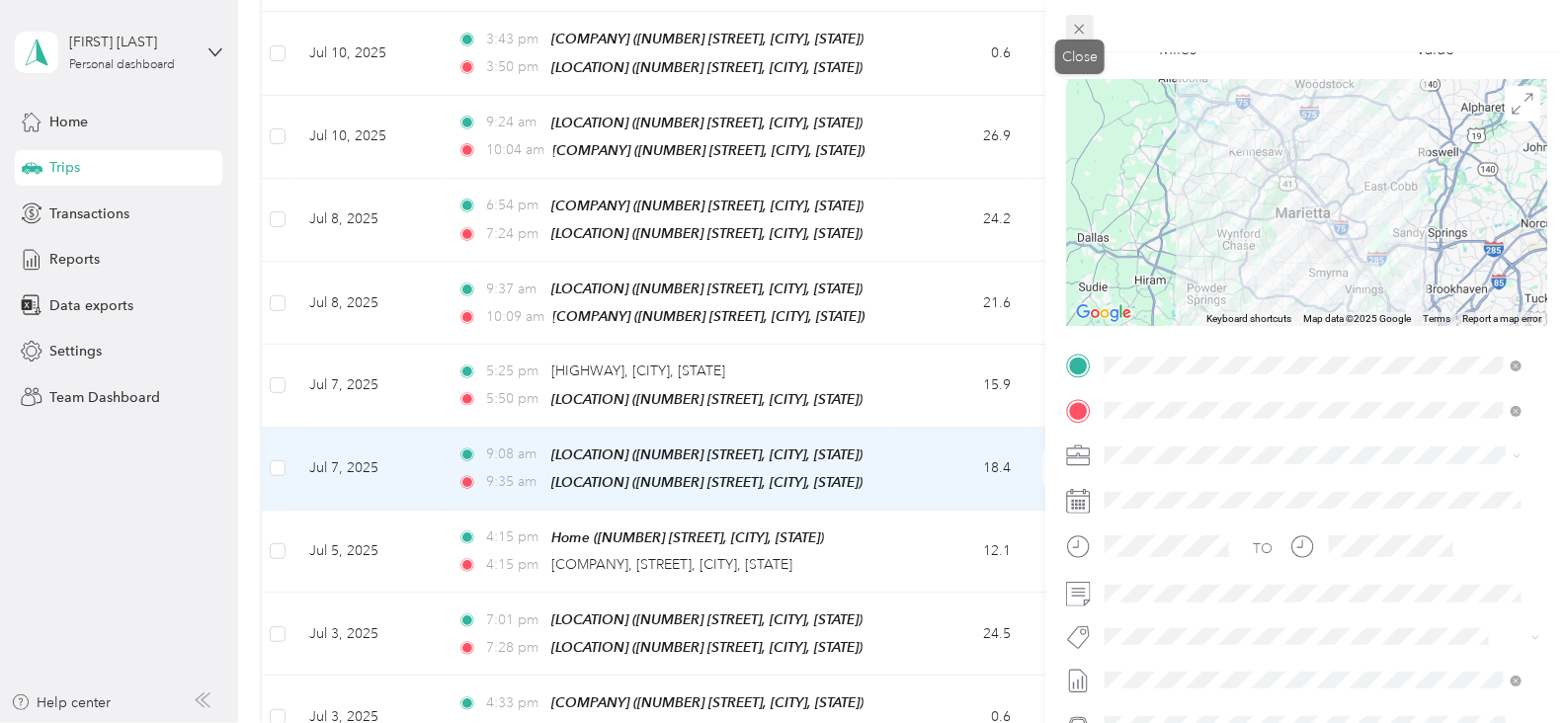 click 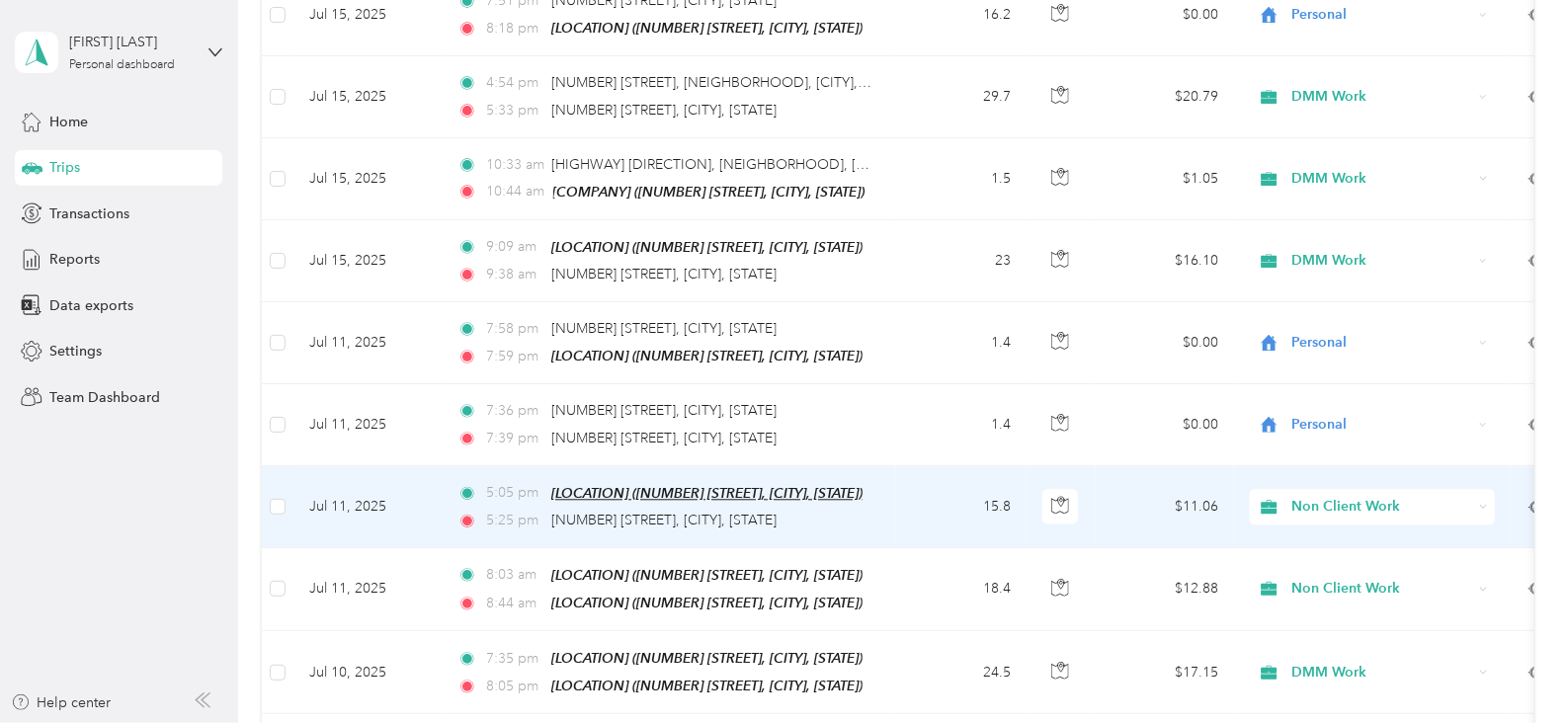 scroll, scrollTop: 1974, scrollLeft: 0, axis: vertical 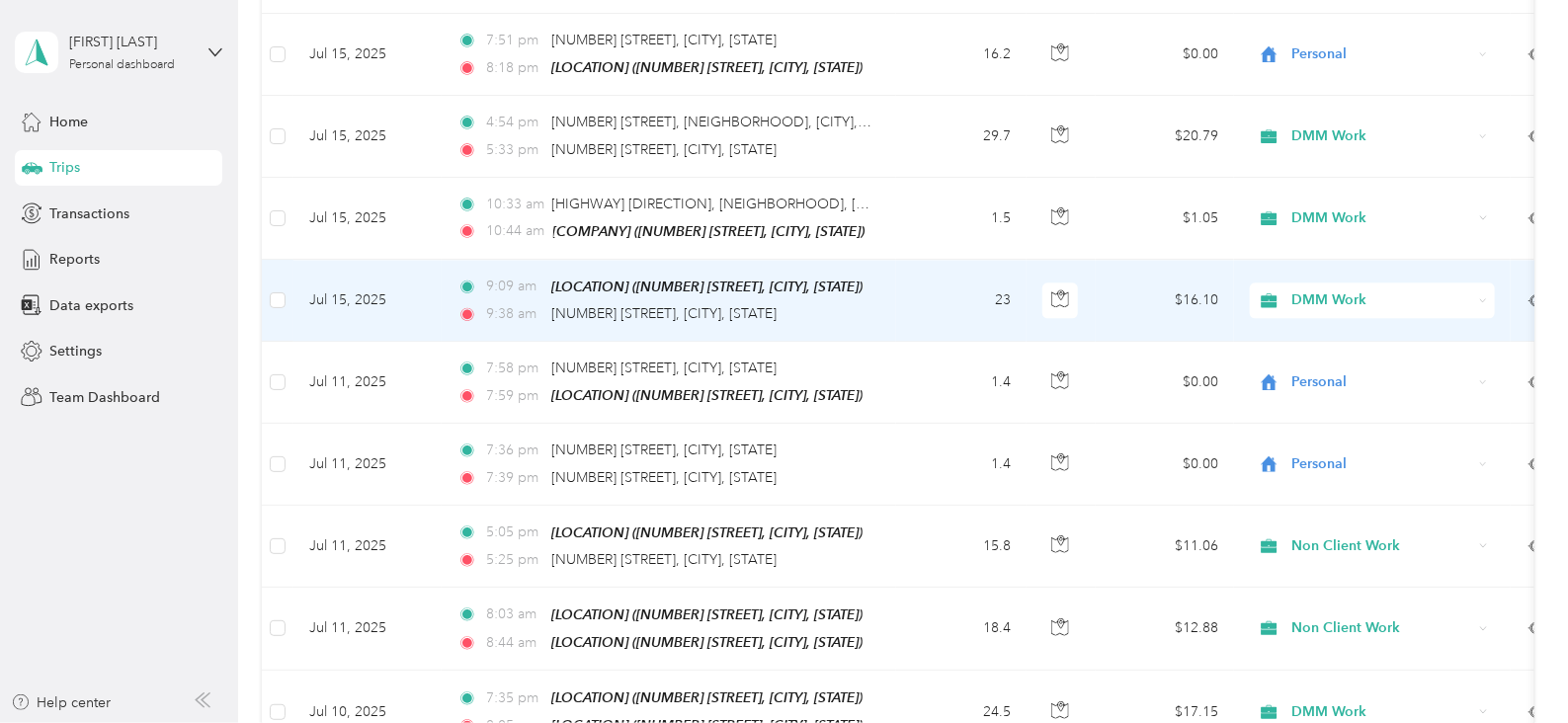 click on "23" at bounding box center (961, 300) 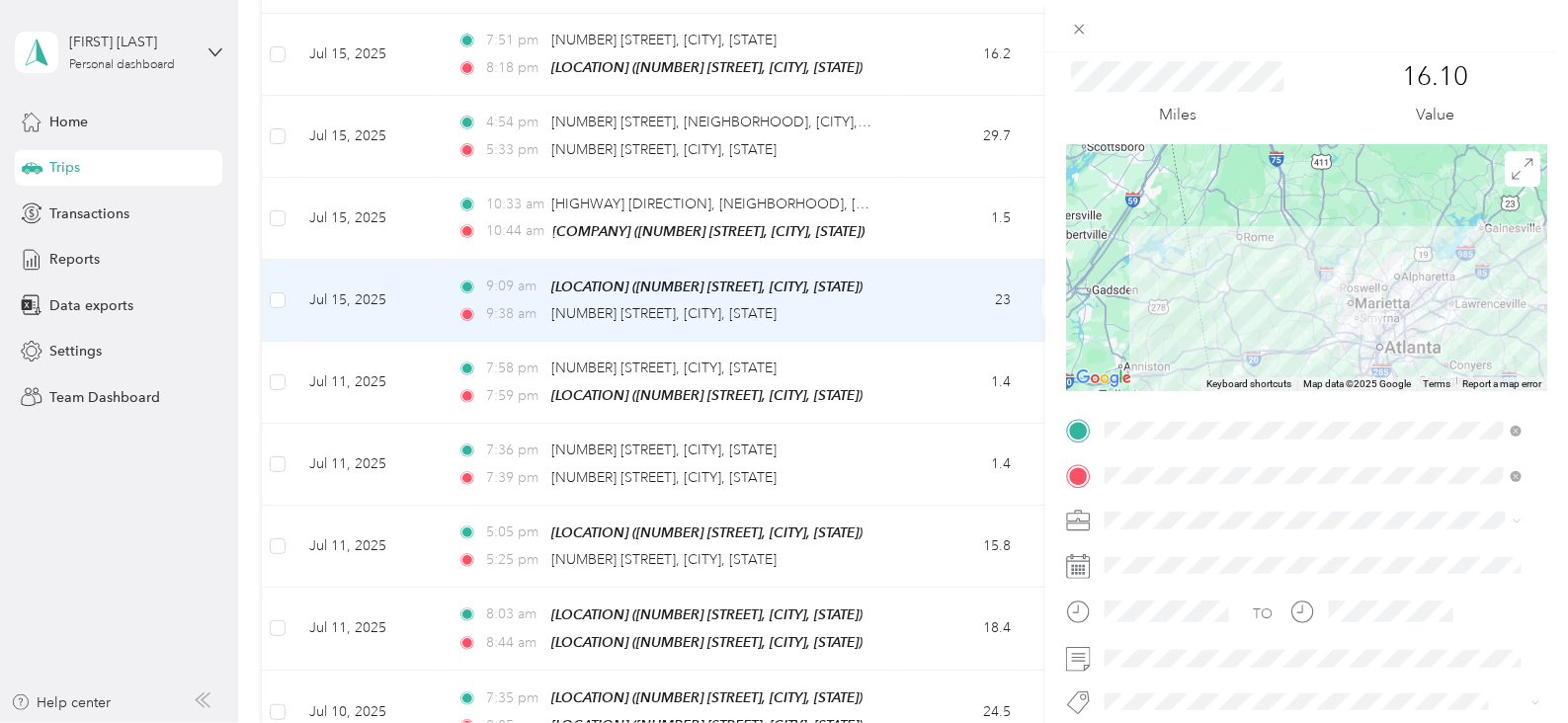 scroll, scrollTop: 122, scrollLeft: 0, axis: vertical 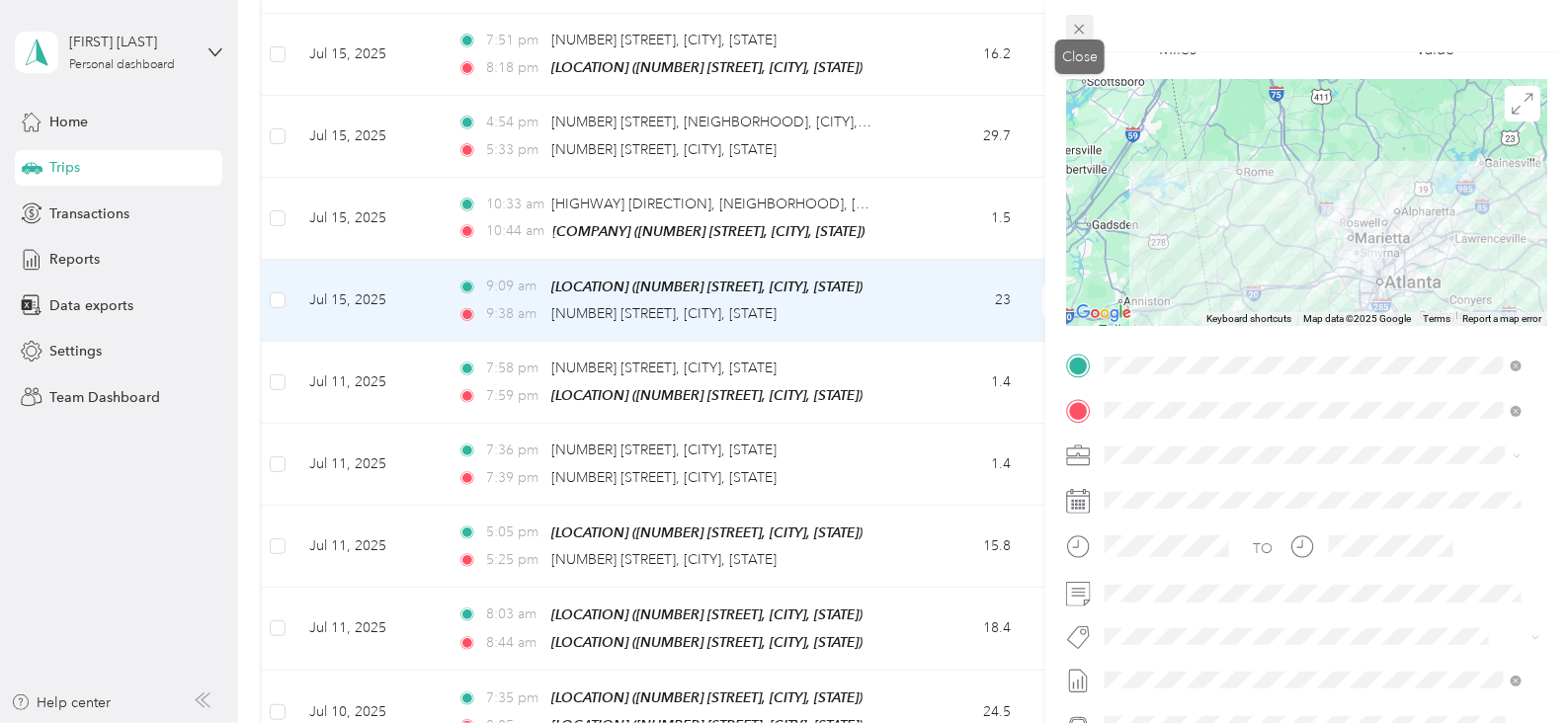 click 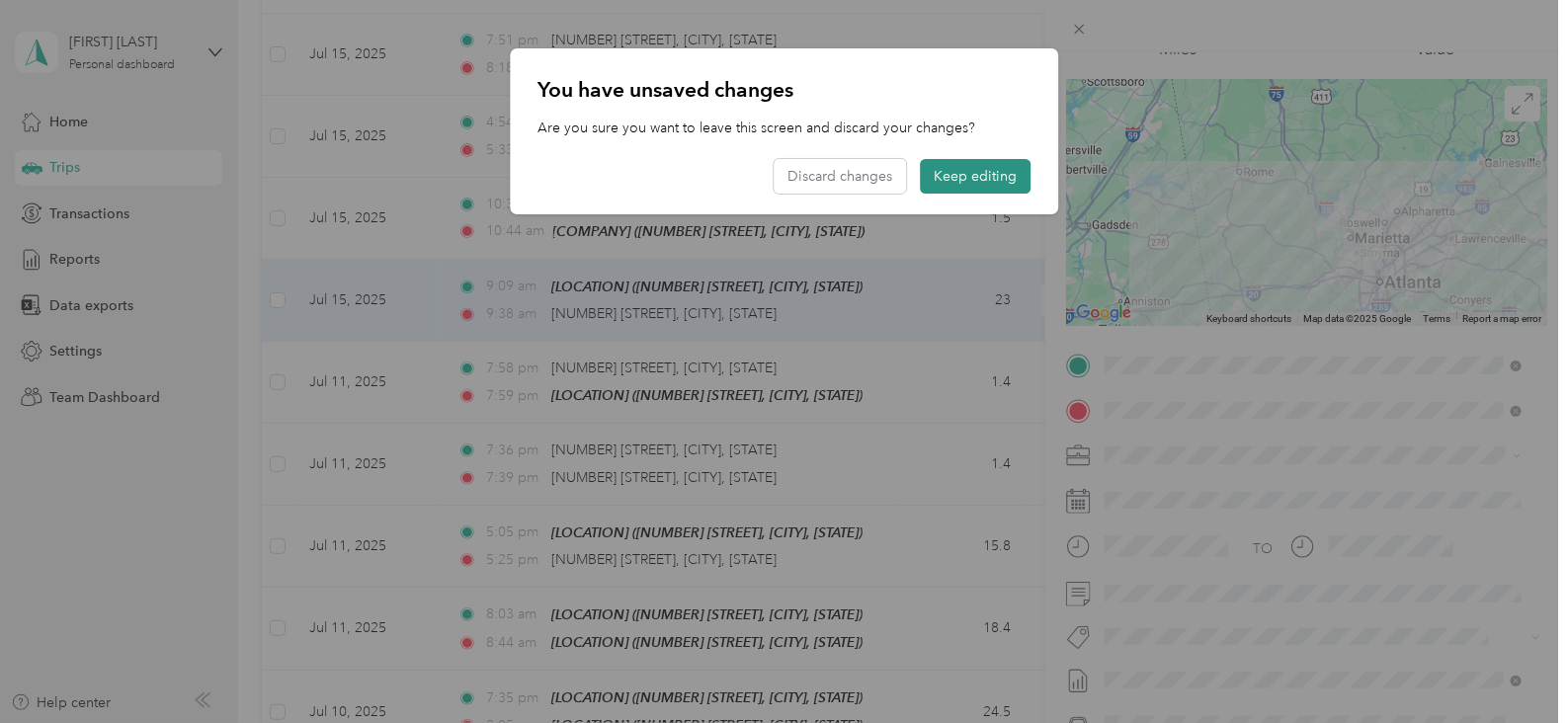 click on "Keep editing" at bounding box center [975, 176] 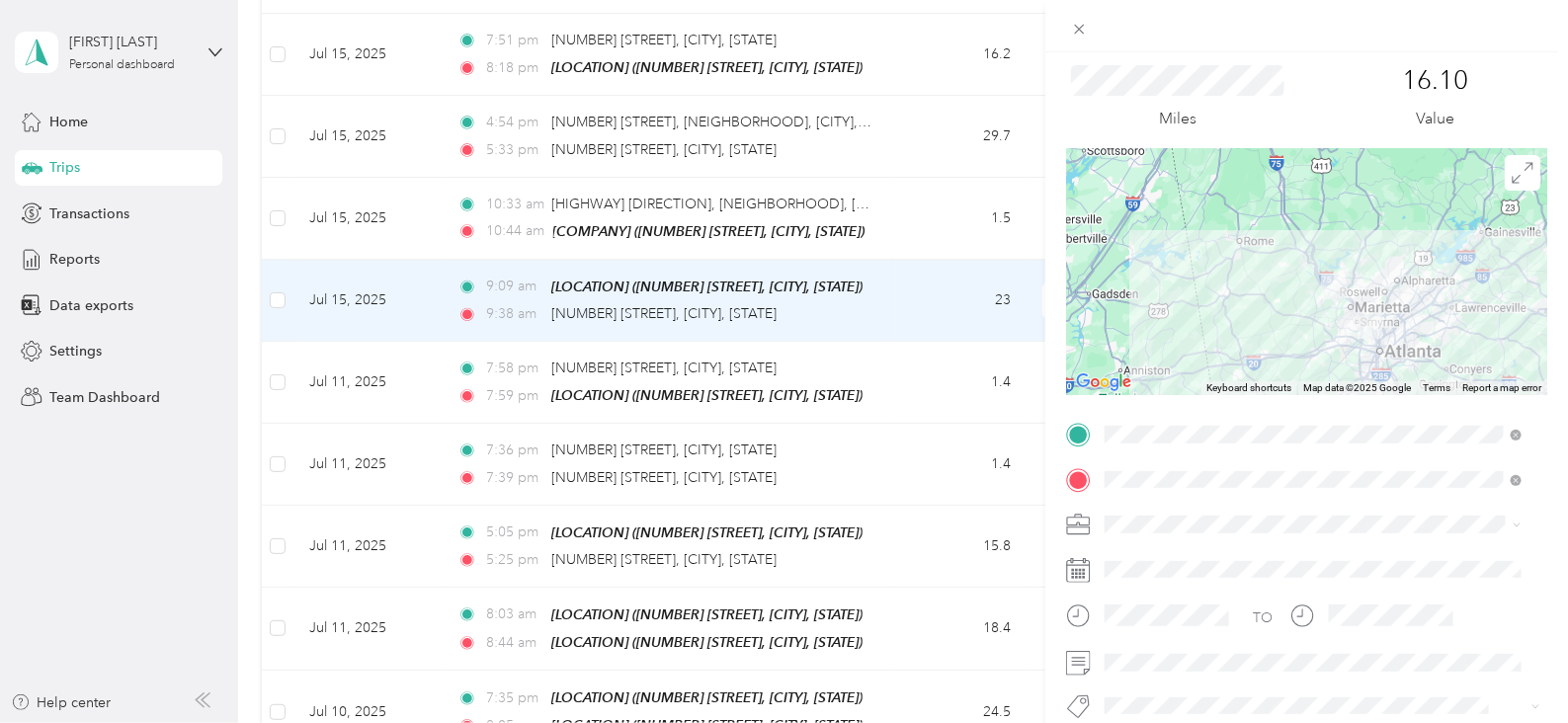 scroll, scrollTop: 0, scrollLeft: 0, axis: both 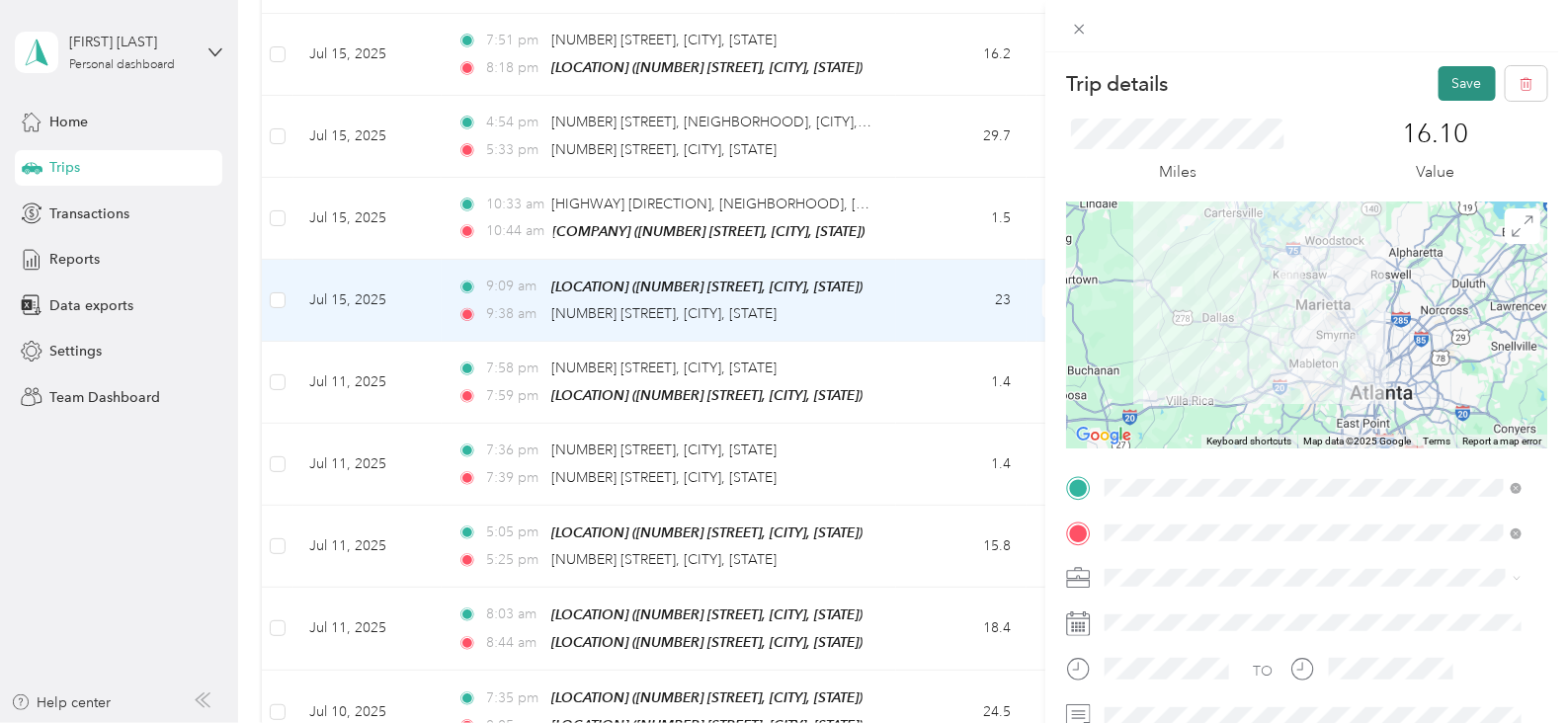 click on "Save" at bounding box center [1467, 83] 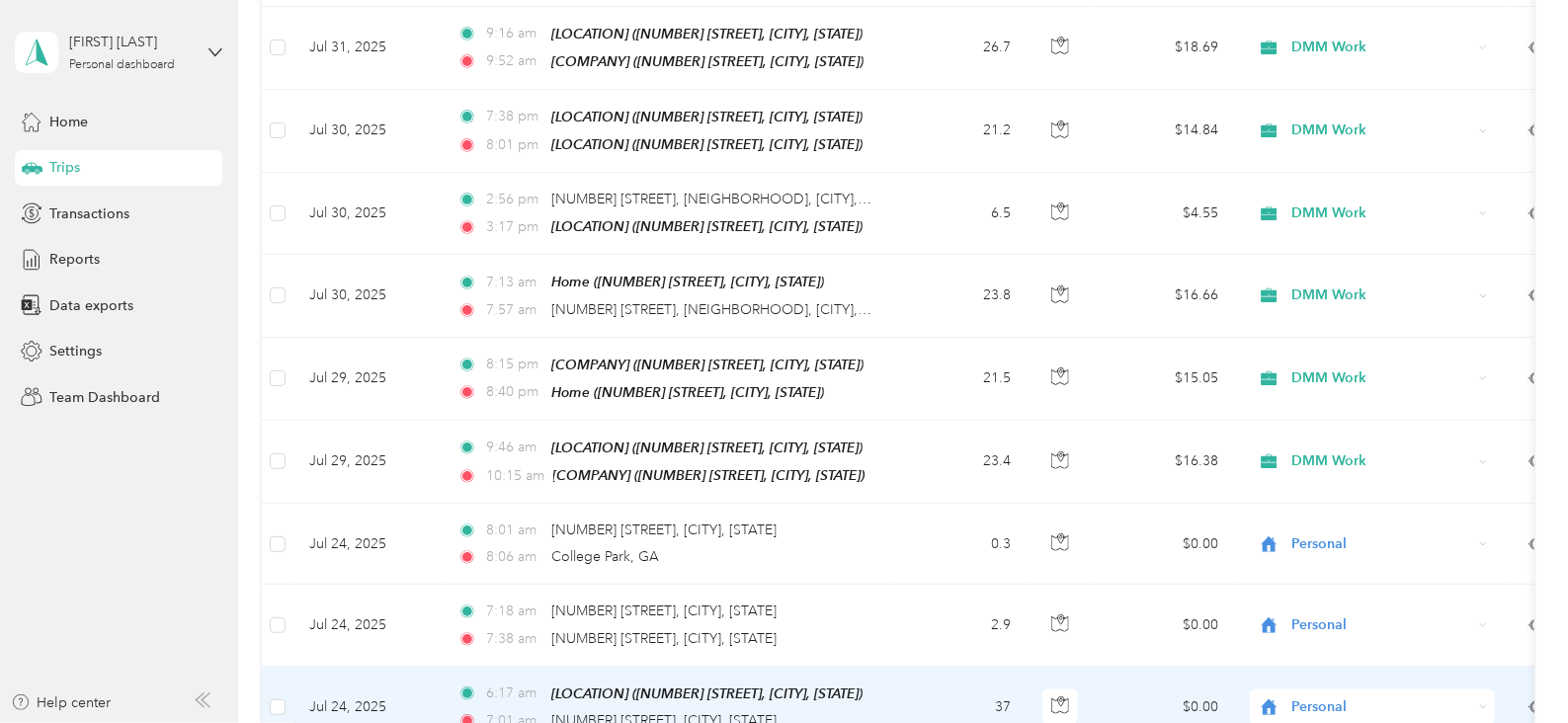 scroll, scrollTop: 370, scrollLeft: 0, axis: vertical 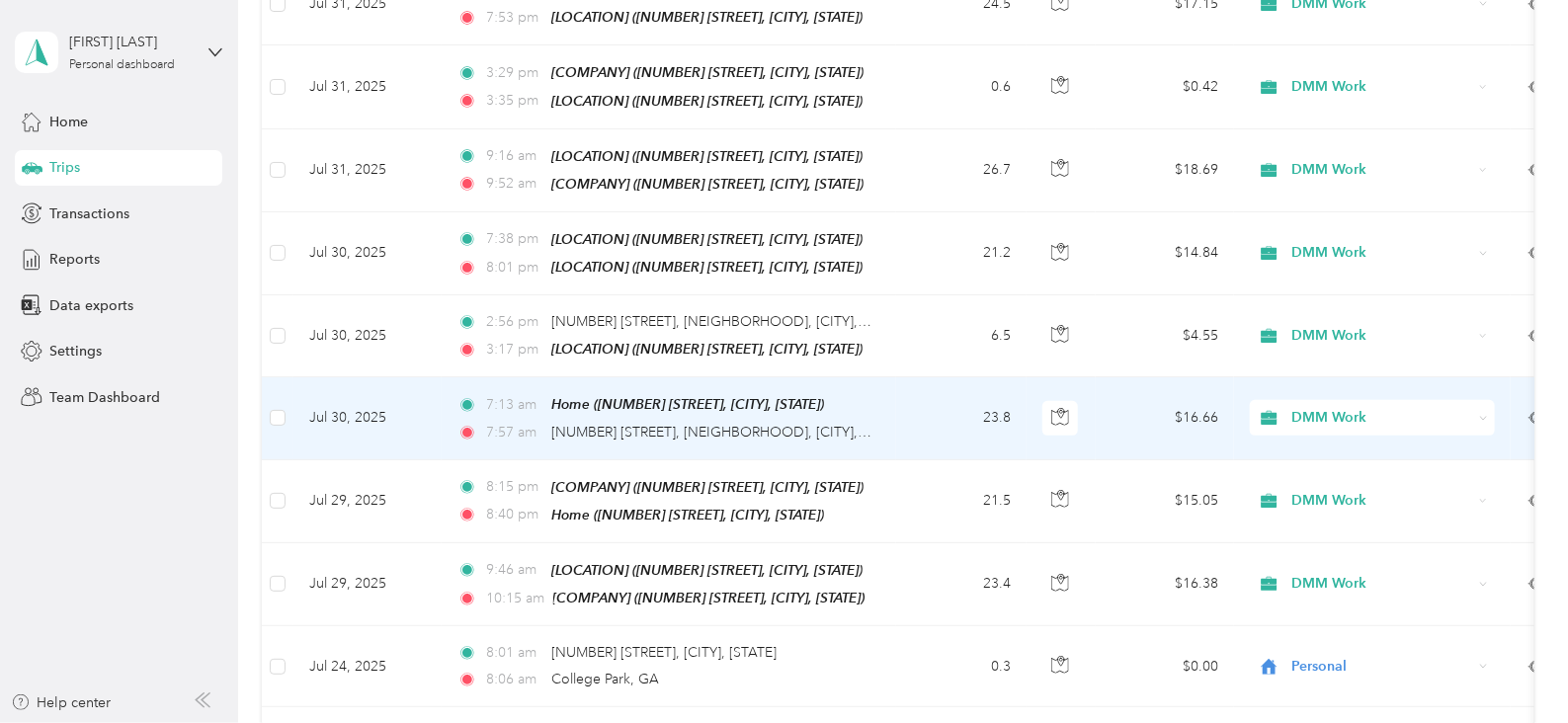 click on "23.8" at bounding box center [961, 418] 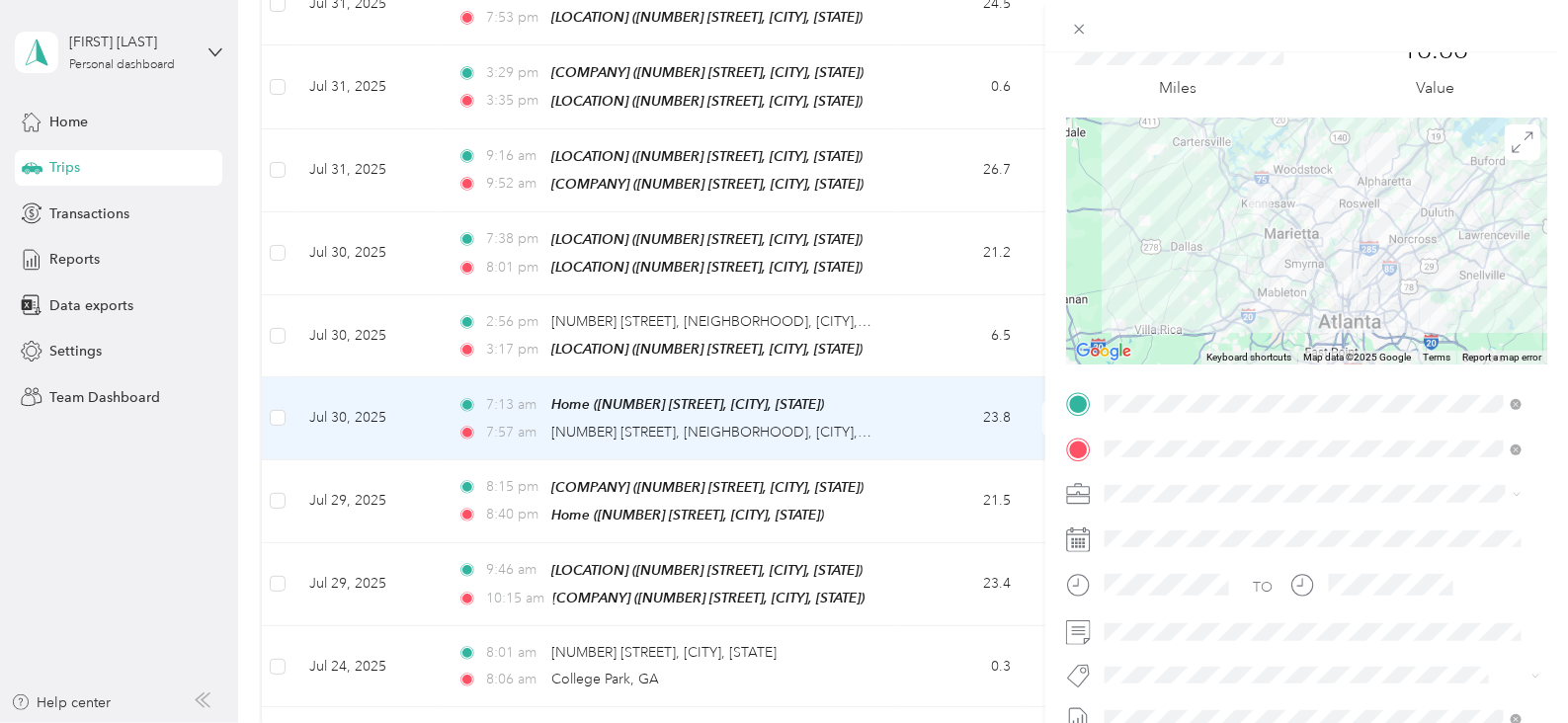 scroll, scrollTop: 122, scrollLeft: 0, axis: vertical 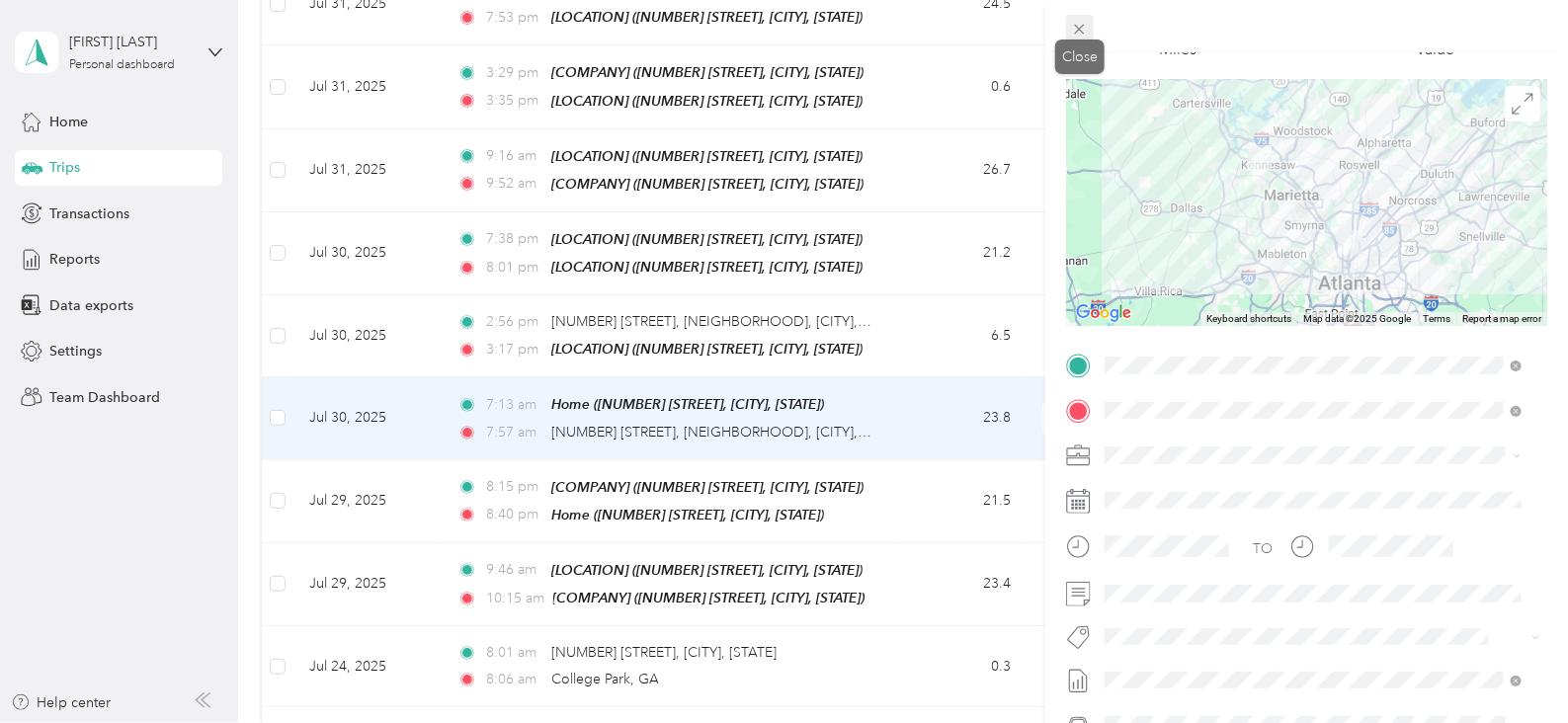 click 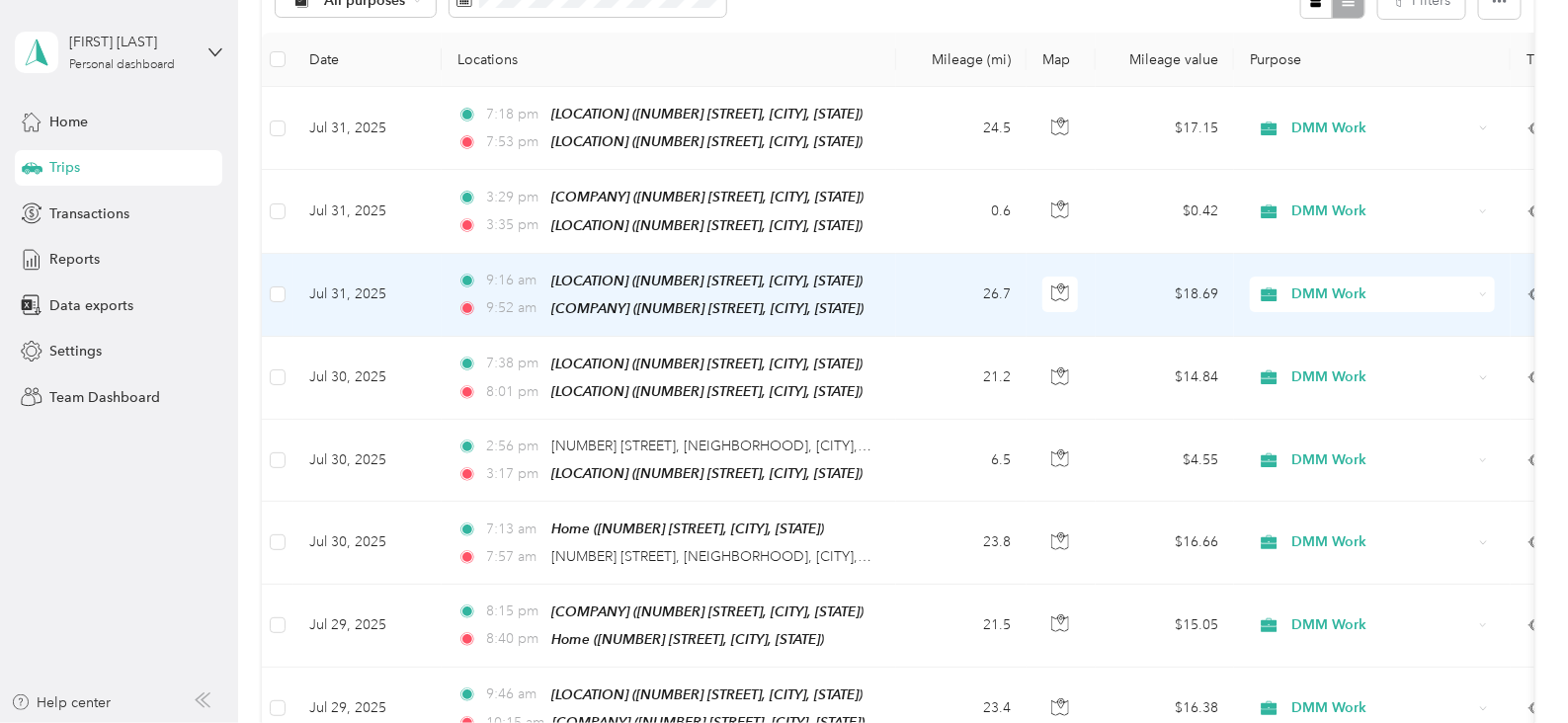 scroll, scrollTop: 0, scrollLeft: 0, axis: both 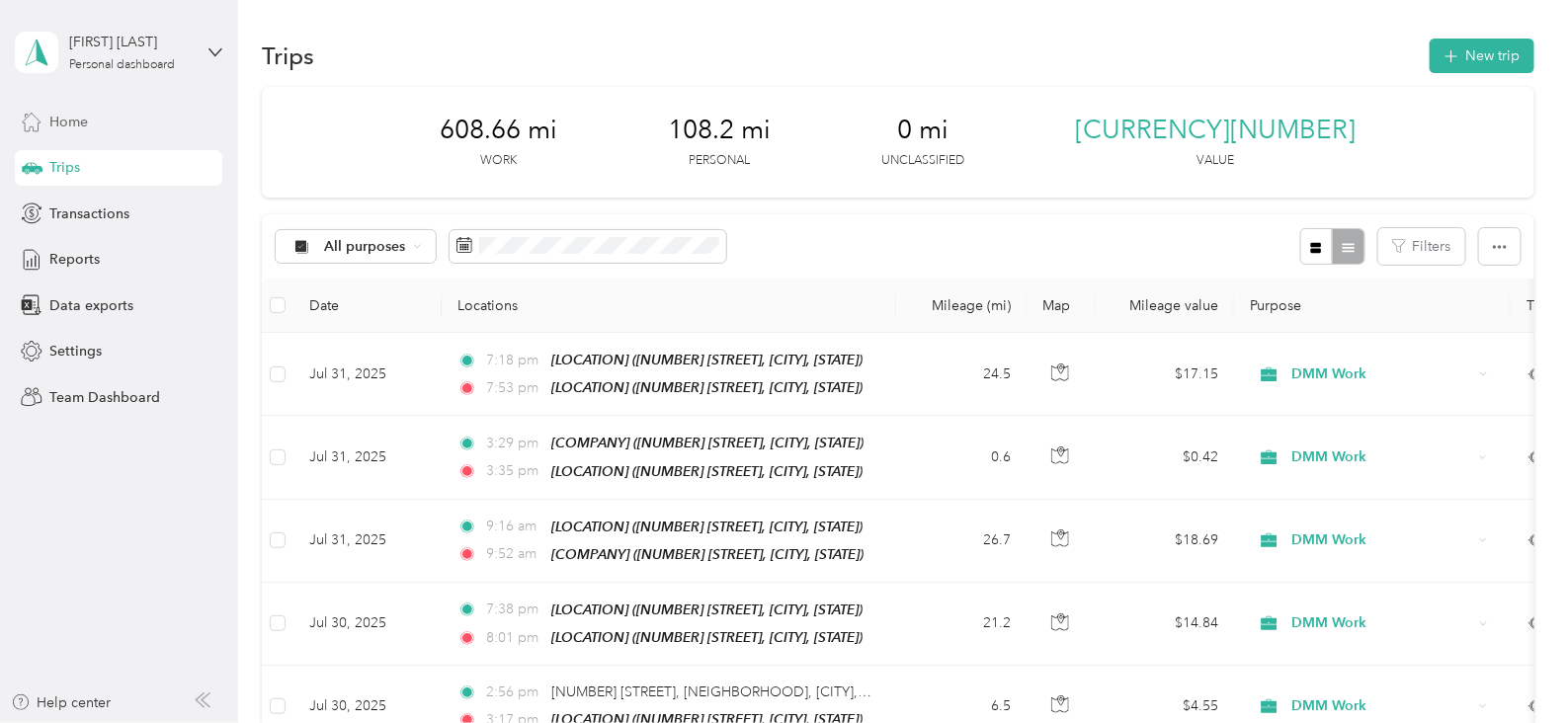 click on "Home" at bounding box center (119, 121) 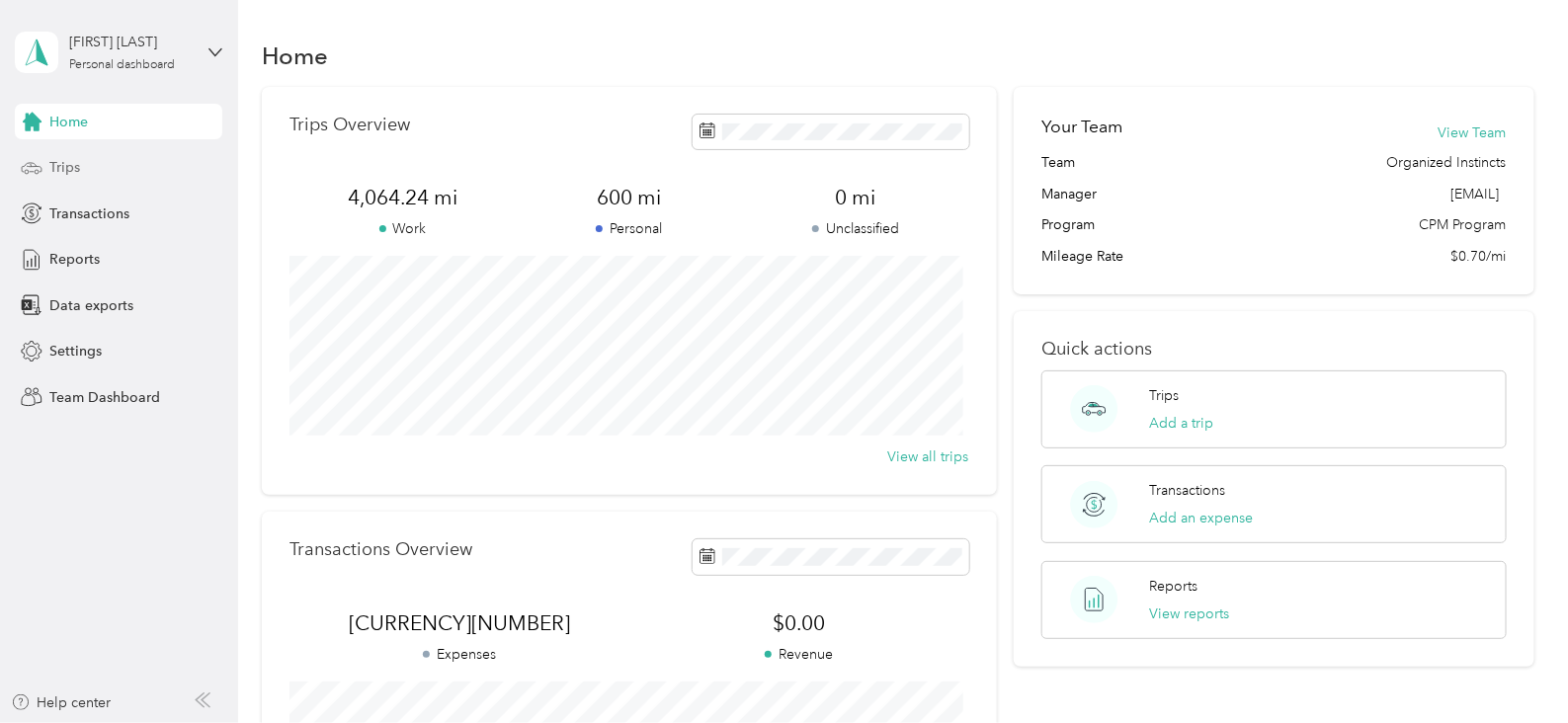 click on "Trips" at bounding box center [119, 168] 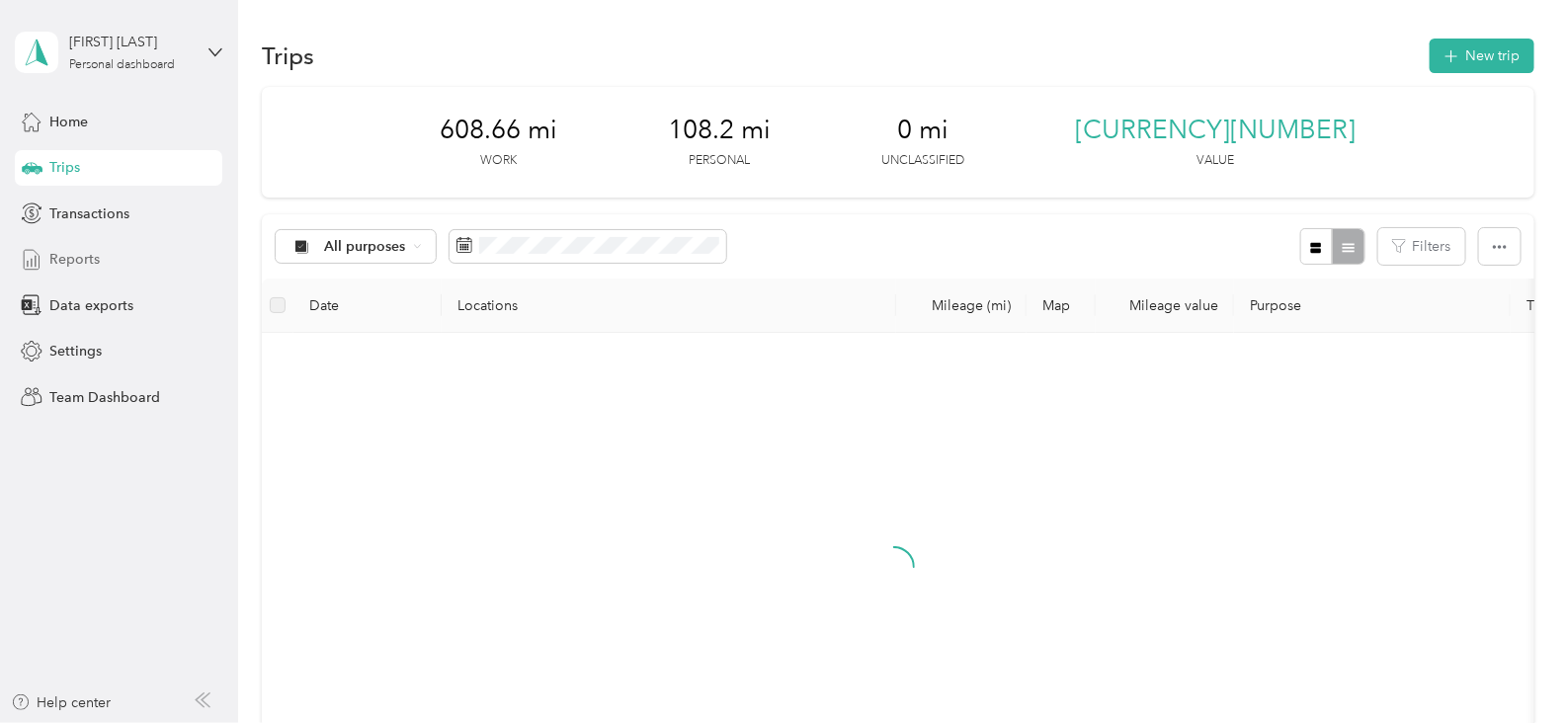 click on "Reports" at bounding box center [74, 259] 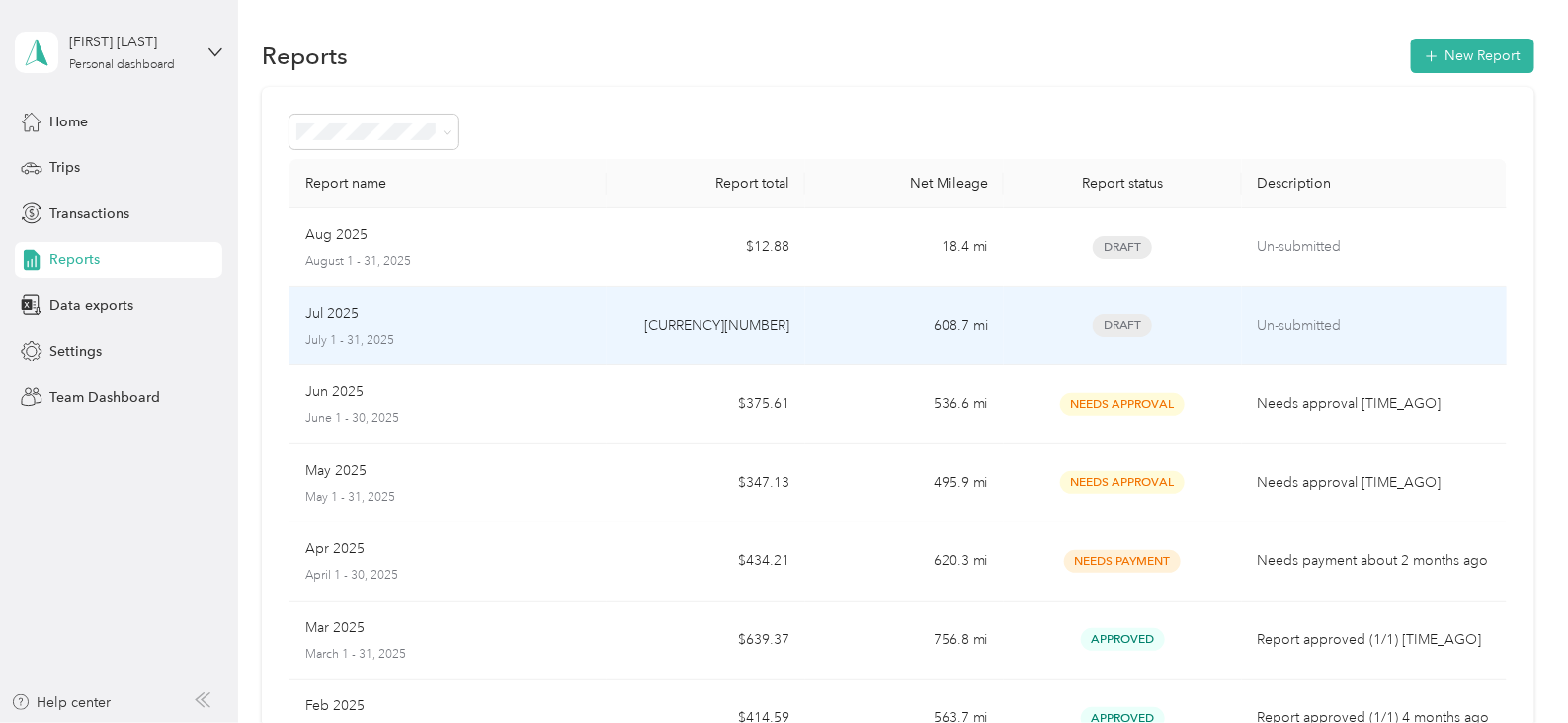 click on "Un-submitted" at bounding box center [1374, 326] 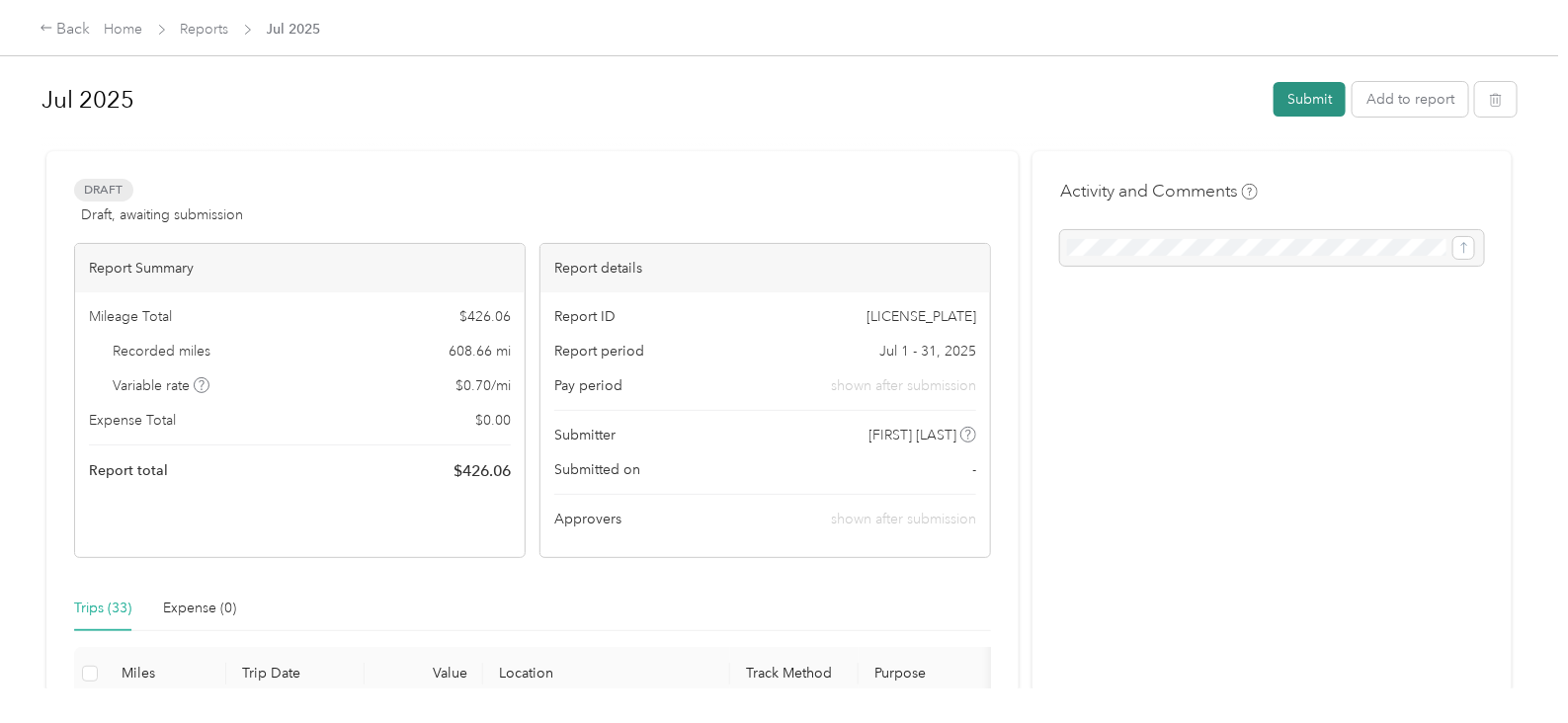 click on "Submit" at bounding box center [1309, 99] 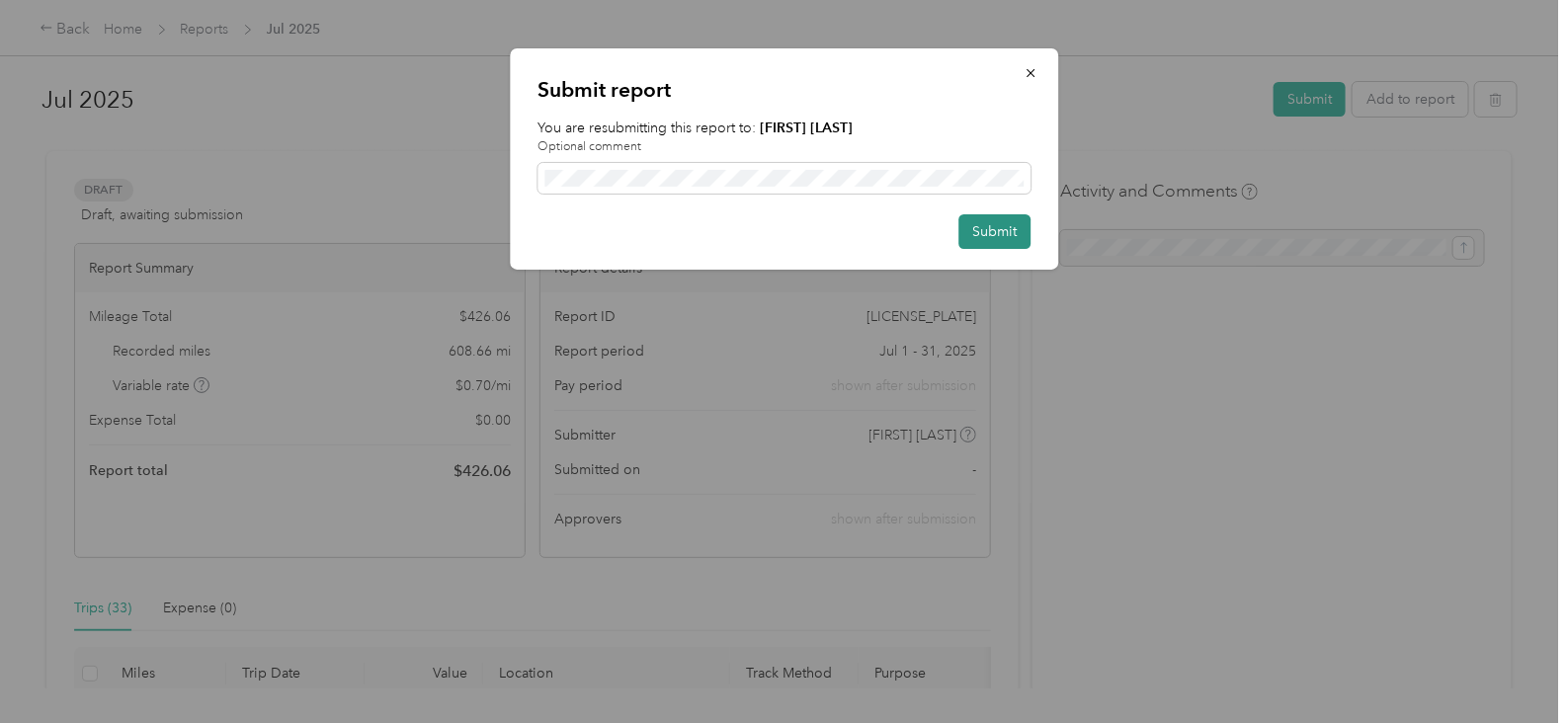 click on "Submit" at bounding box center [994, 231] 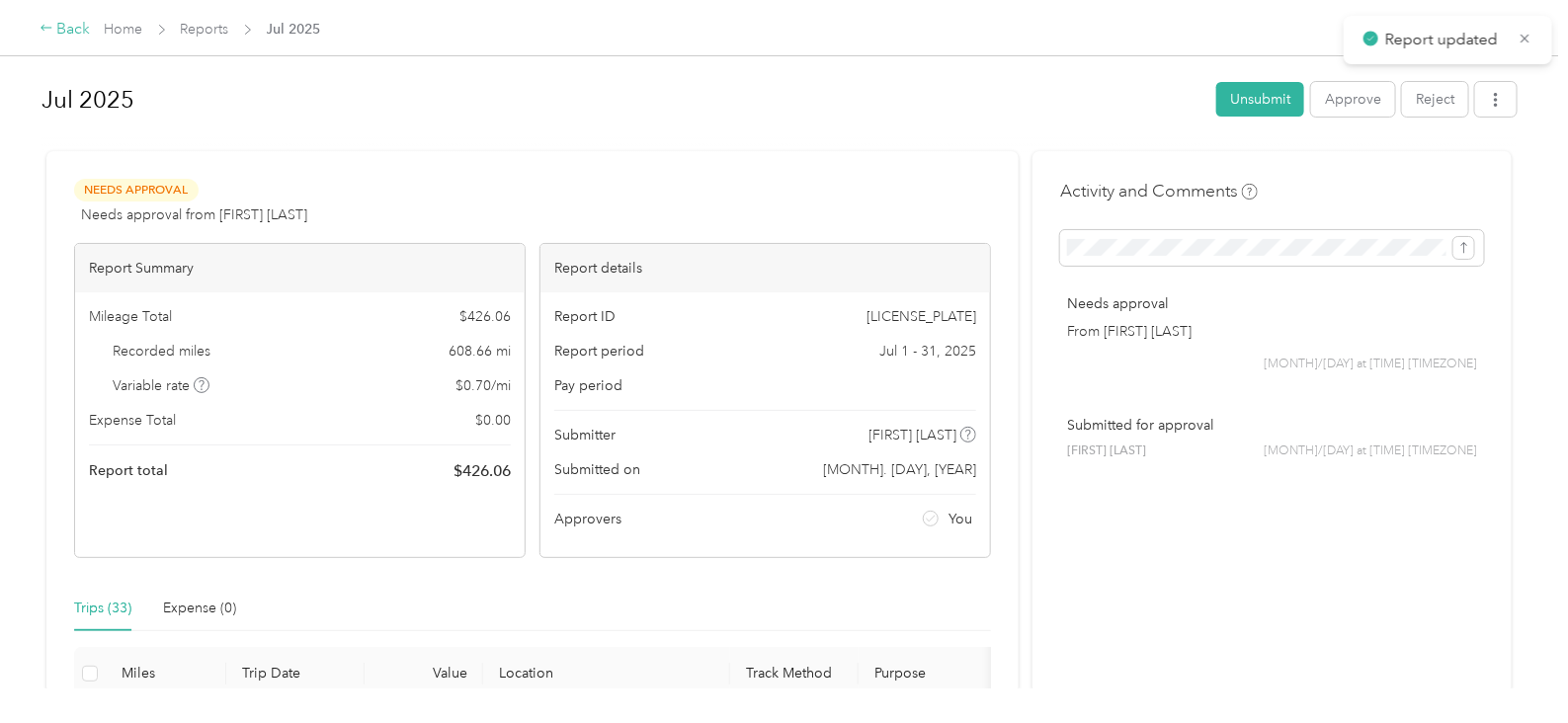 click on "Back" at bounding box center (65, 30) 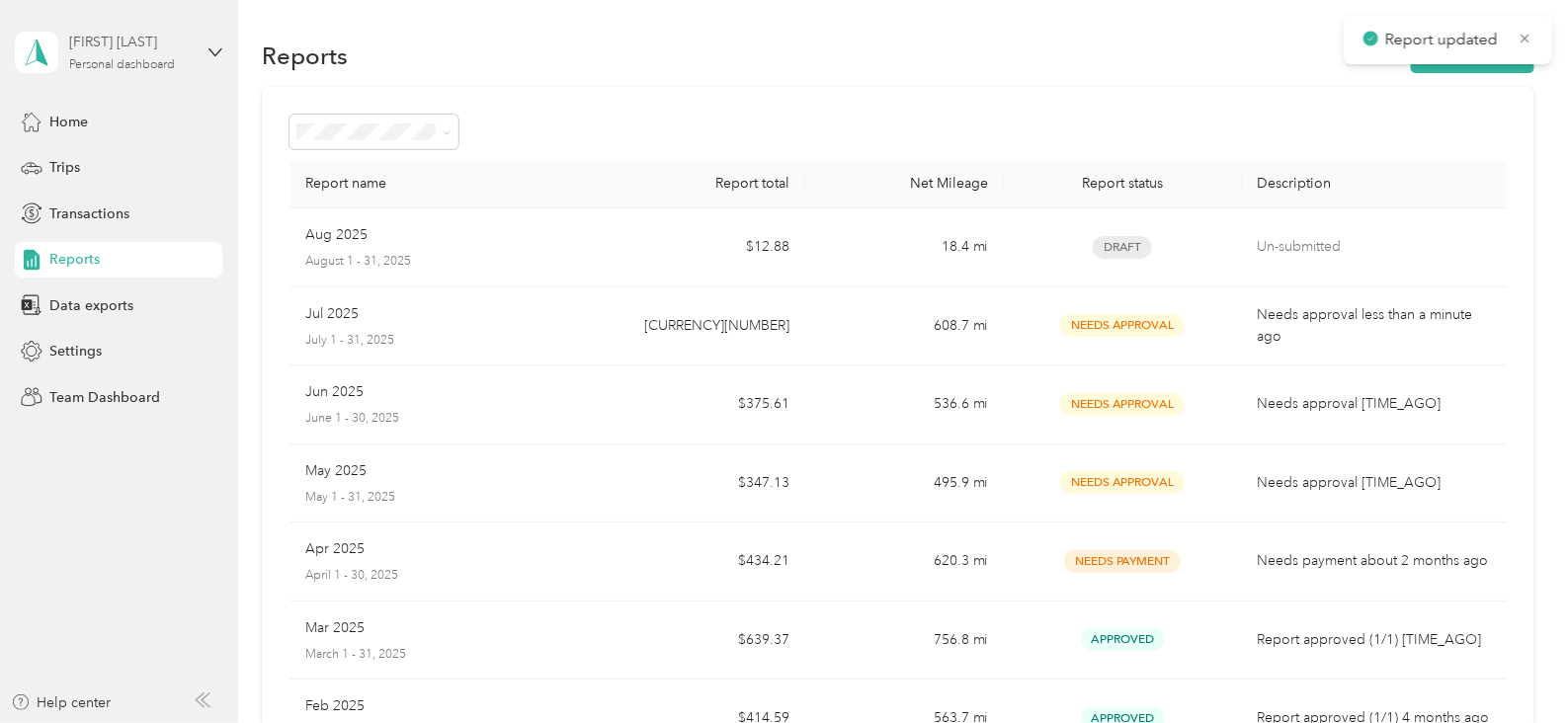 click on "[FIRST] [LAST]" at bounding box center [130, 41] 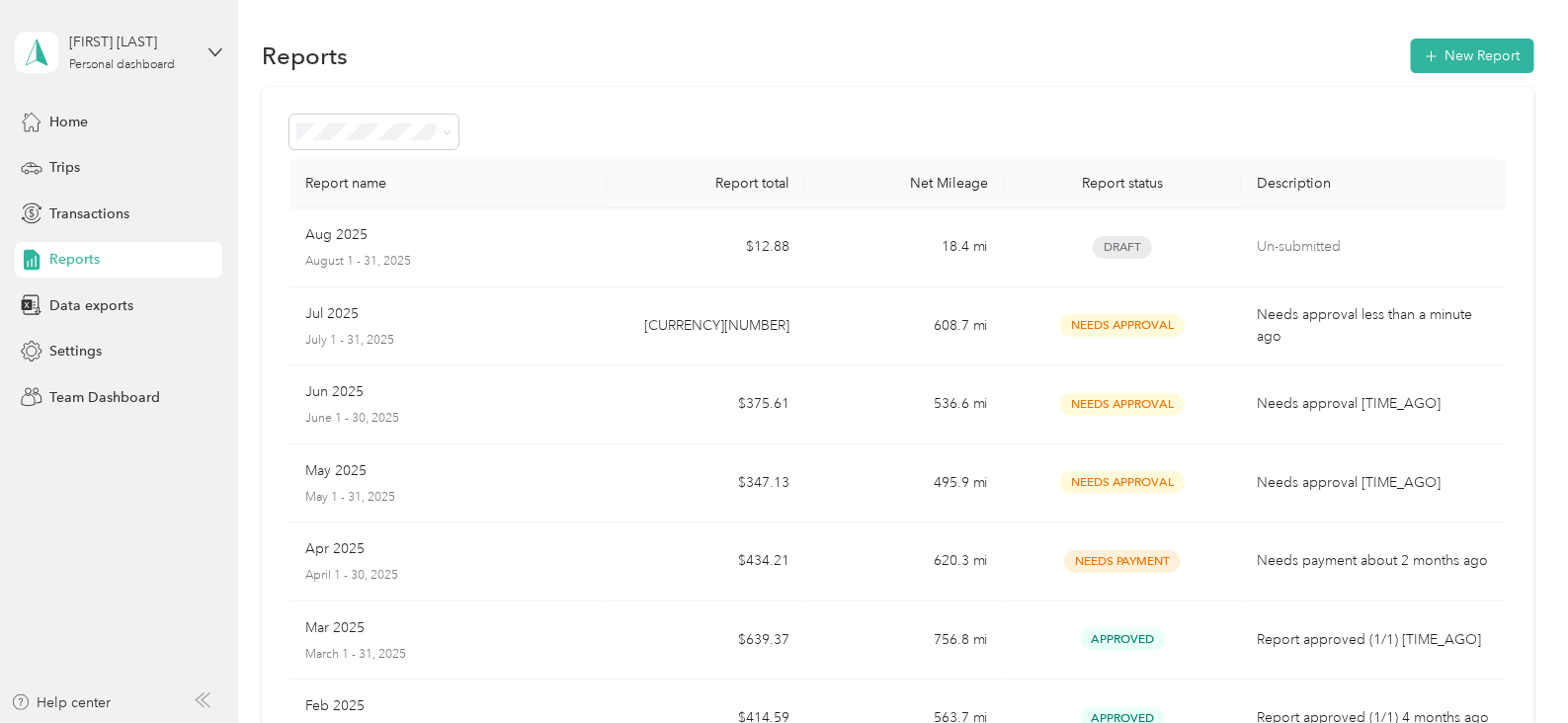 click on "Team dashboard Personal dashboard Log out" at bounding box center [165, 207] 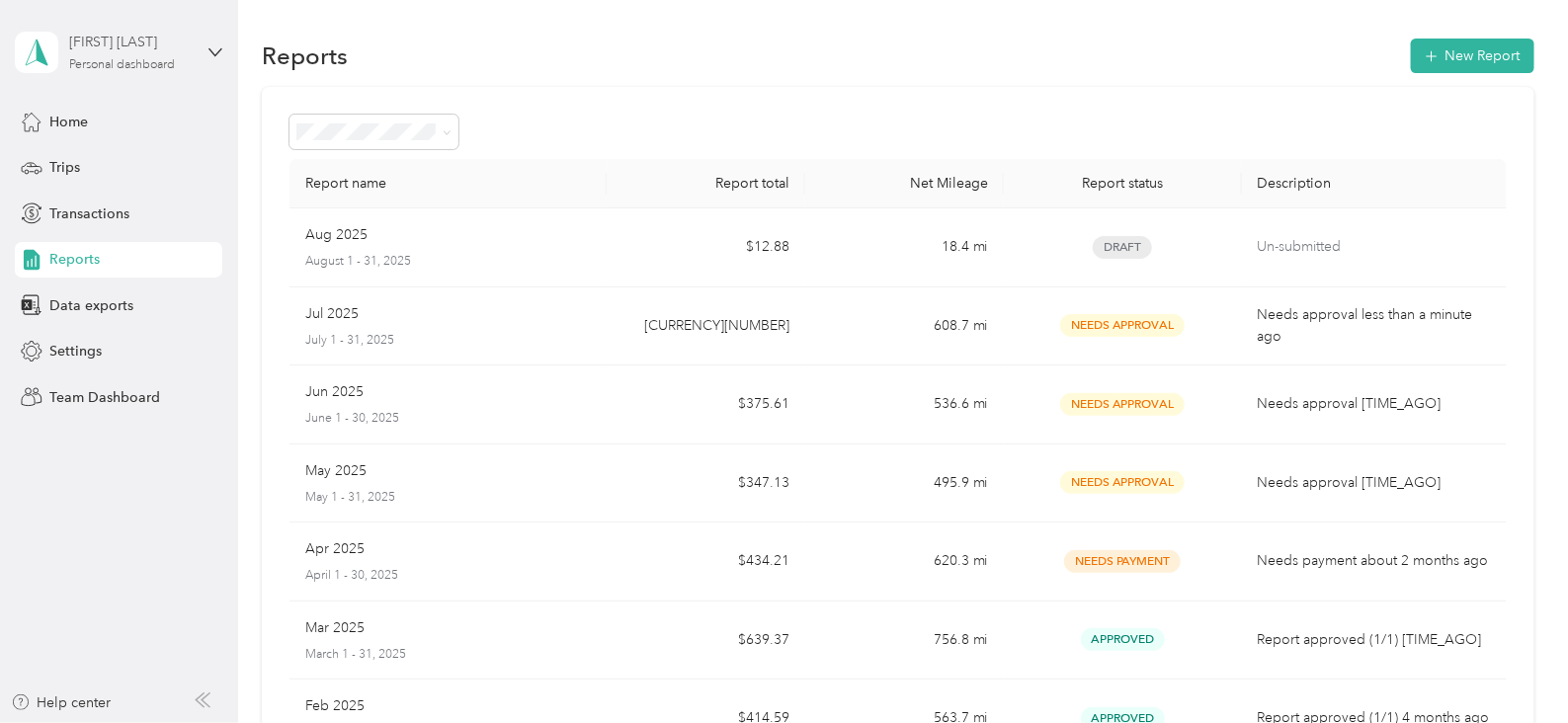 click on "[FIRST] [LAST]" at bounding box center [130, 41] 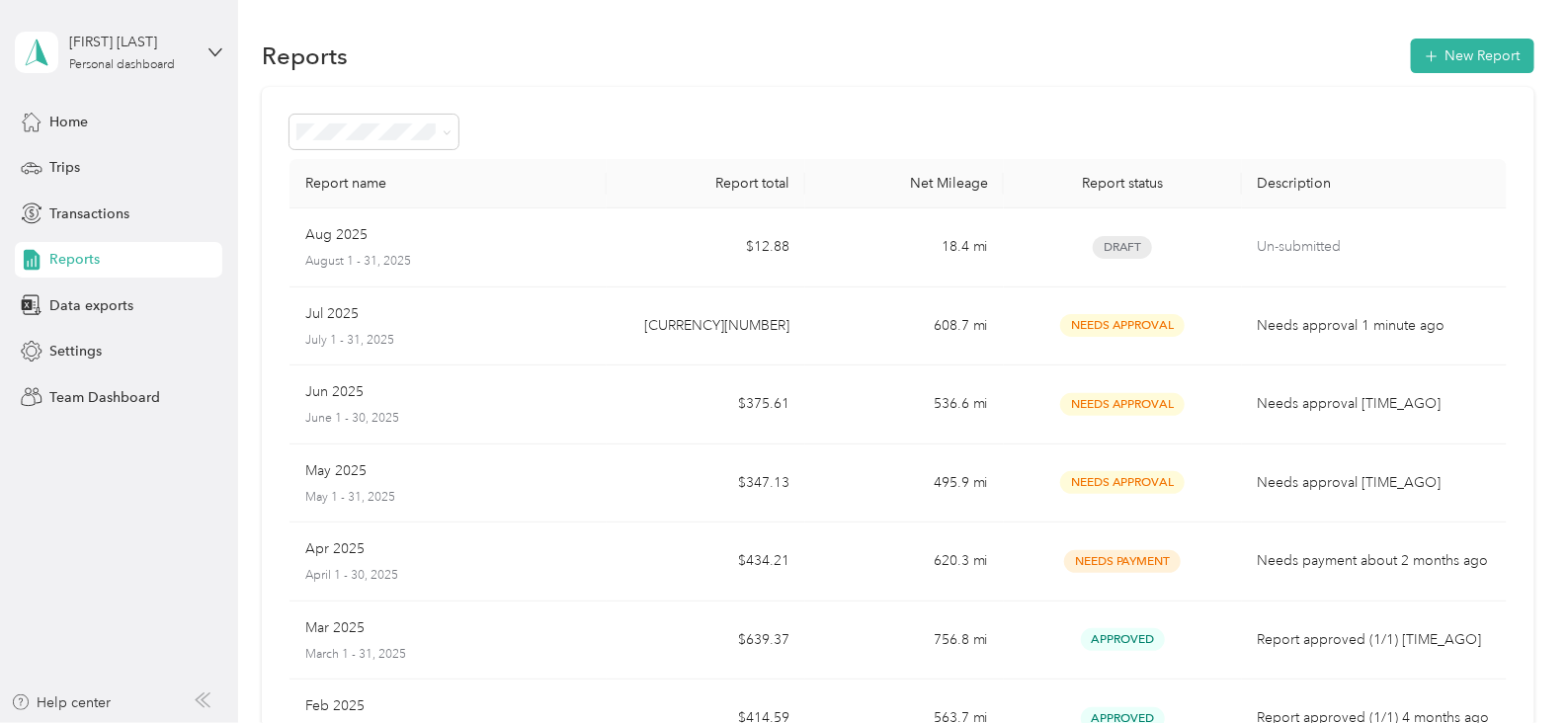 click on "Team dashboard Personal dashboard Log out" at bounding box center (165, 198) 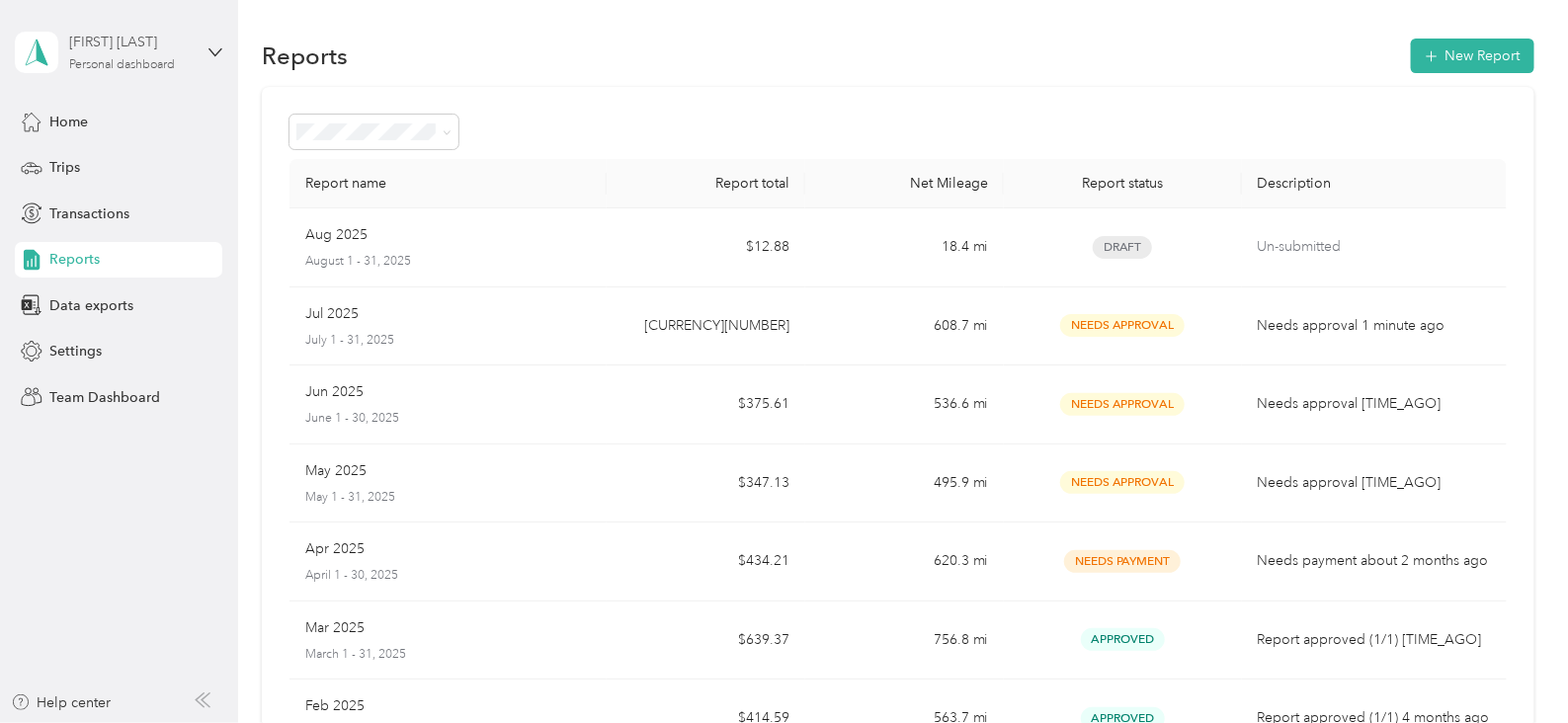 click on "[FIRST] [LAST]" at bounding box center (130, 41) 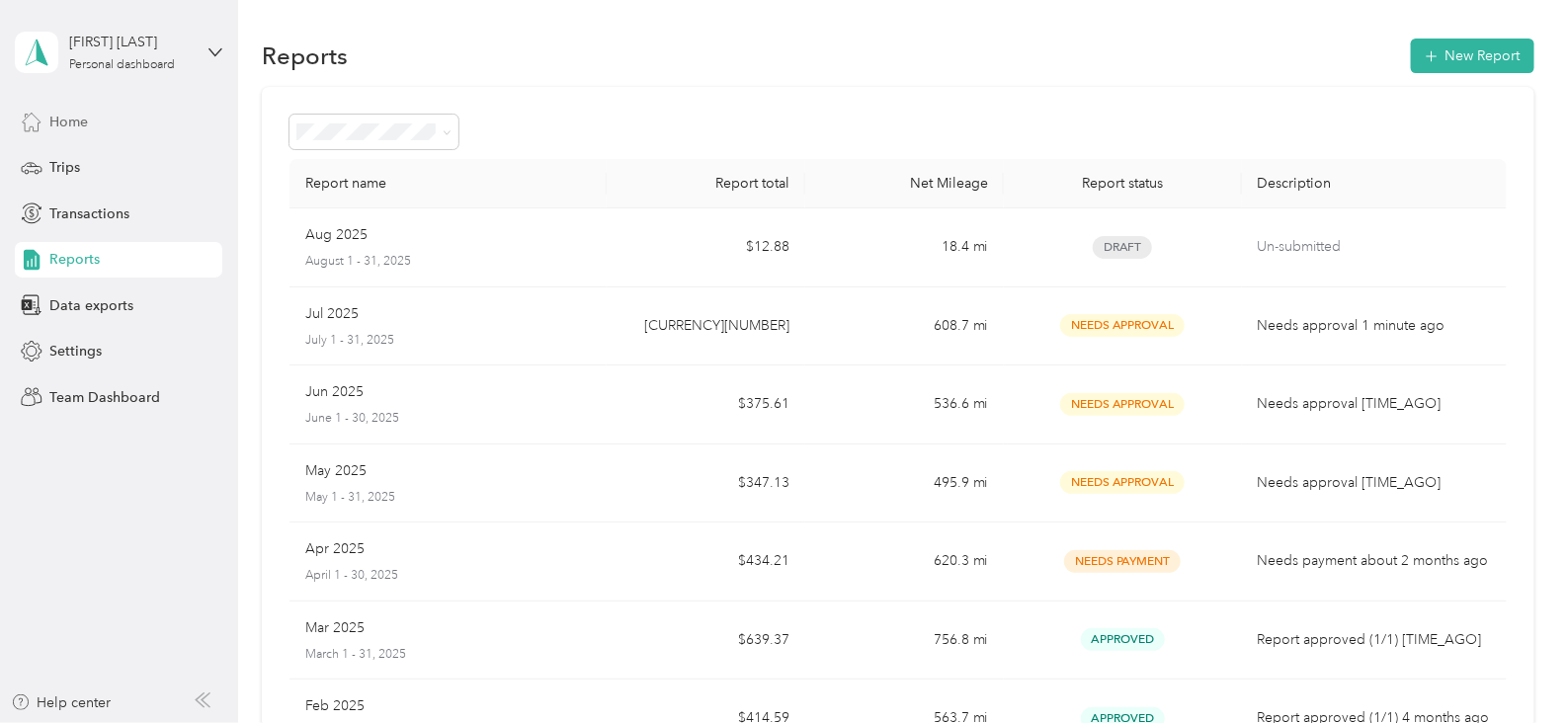 click on "Home" at bounding box center (68, 121) 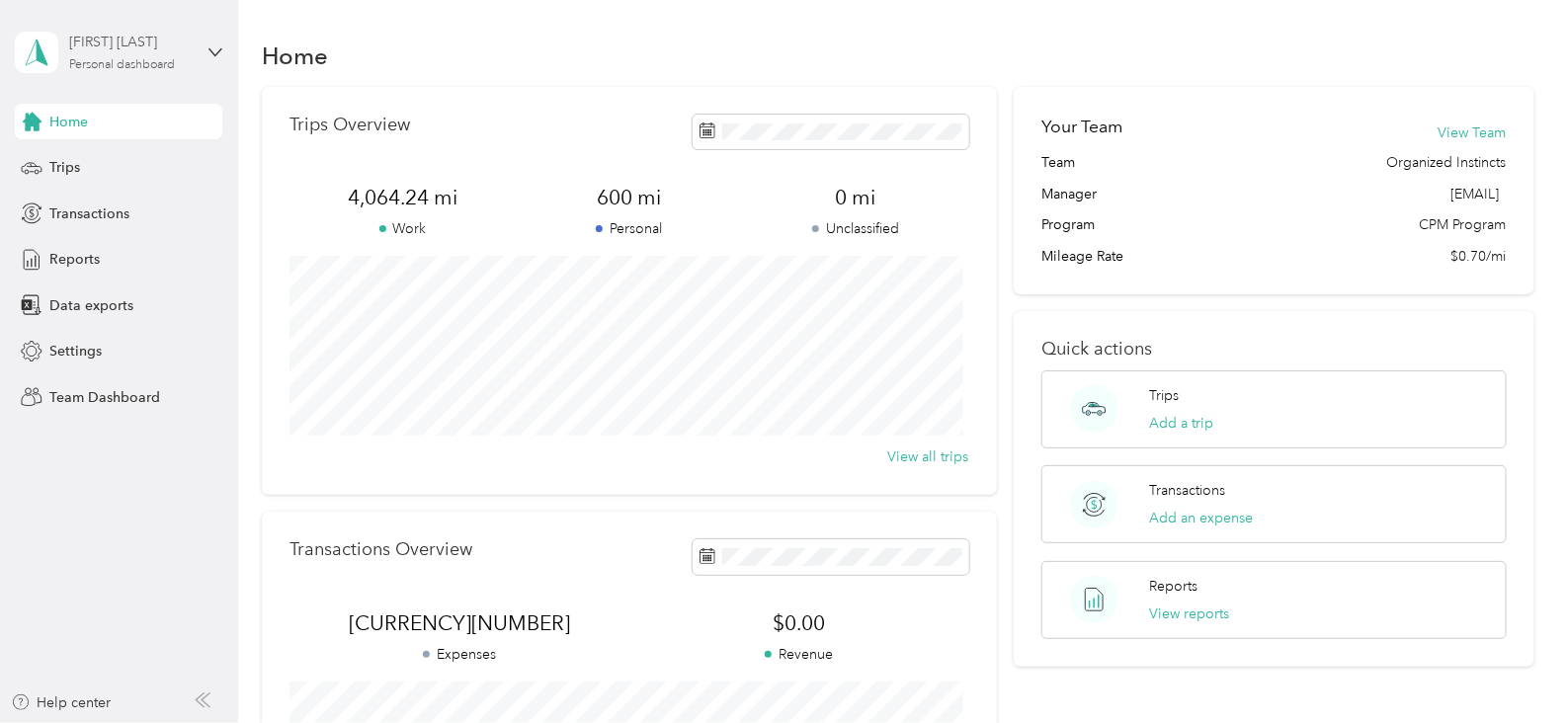 click on "[FIRST] [LAST] Personal dashboard" at bounding box center (130, 51) 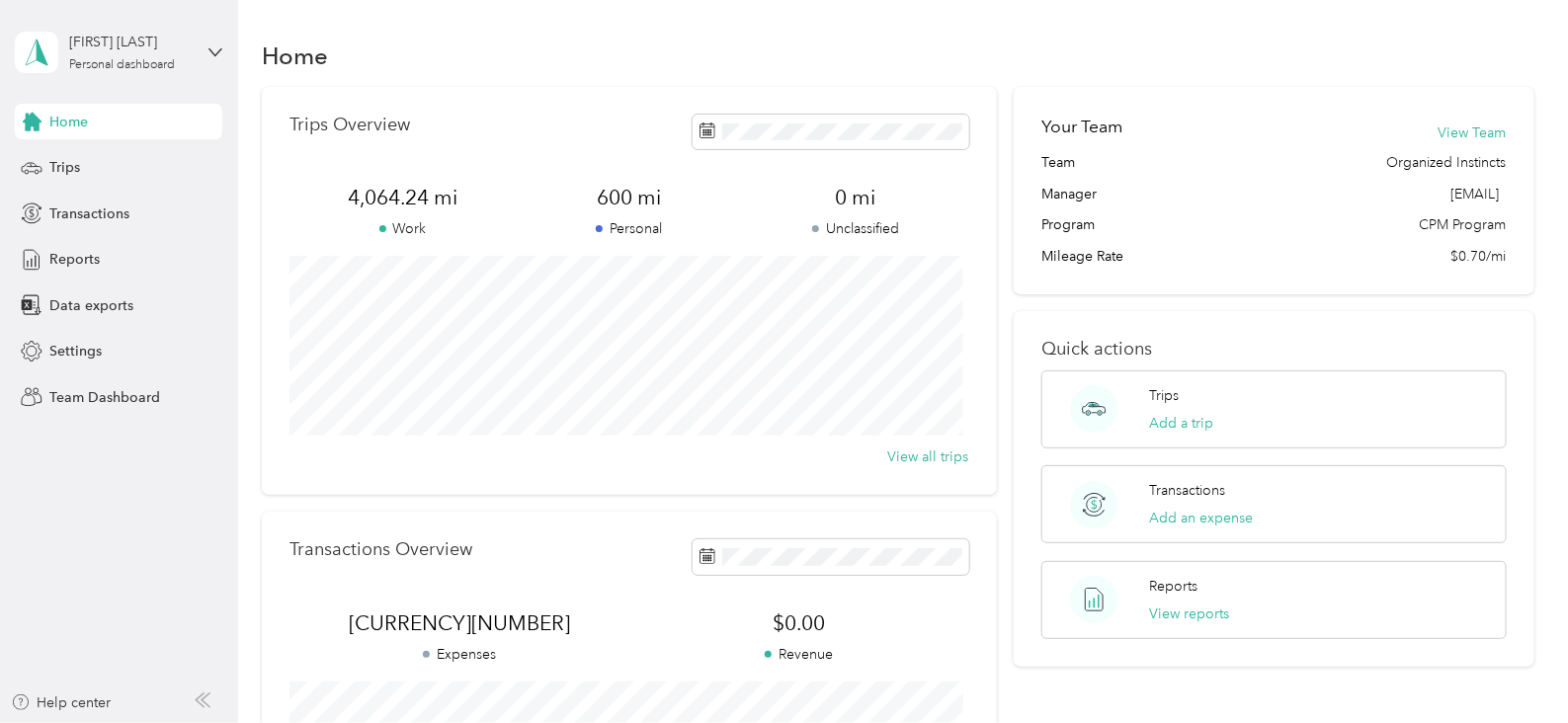 click on "Team dashboard" at bounding box center [165, 153] 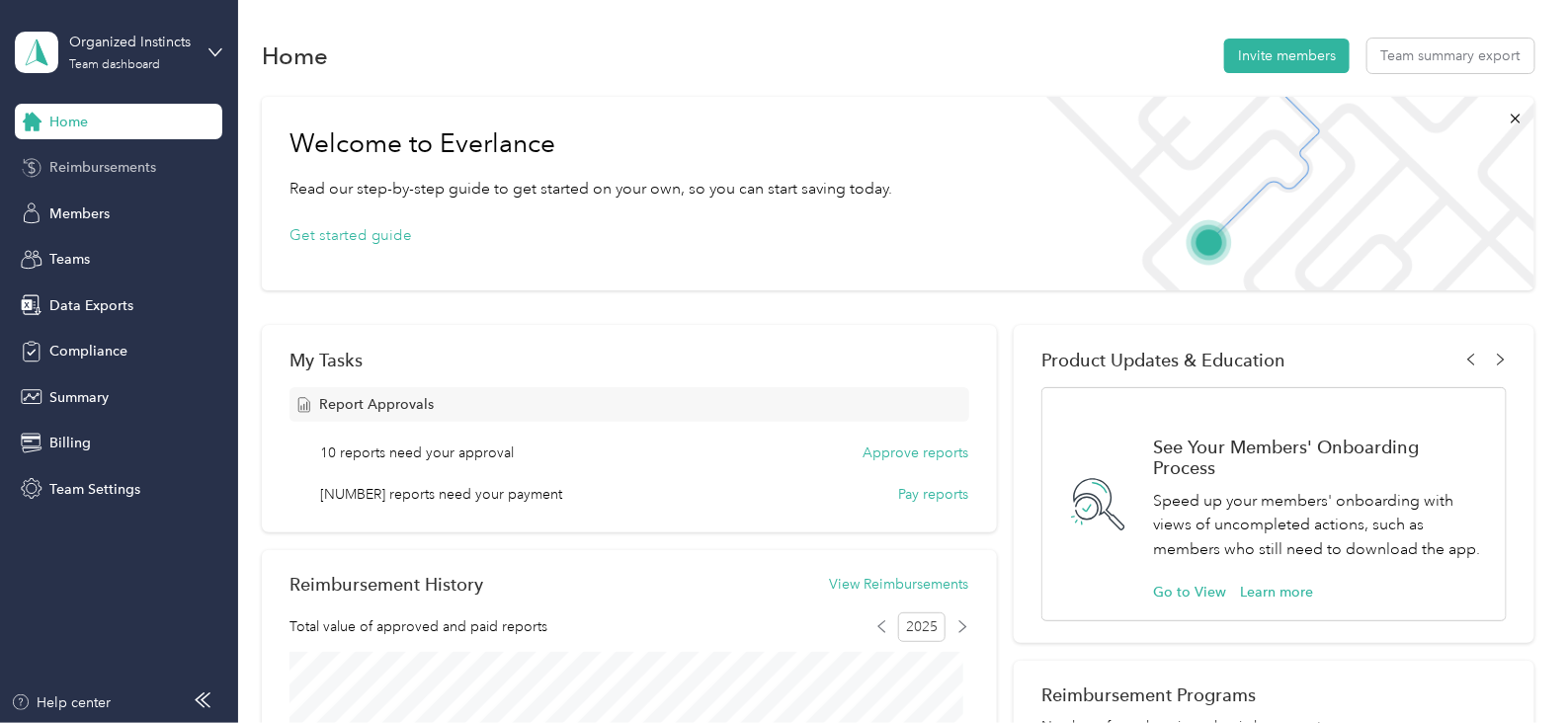 click on "Reimbursements" at bounding box center [103, 167] 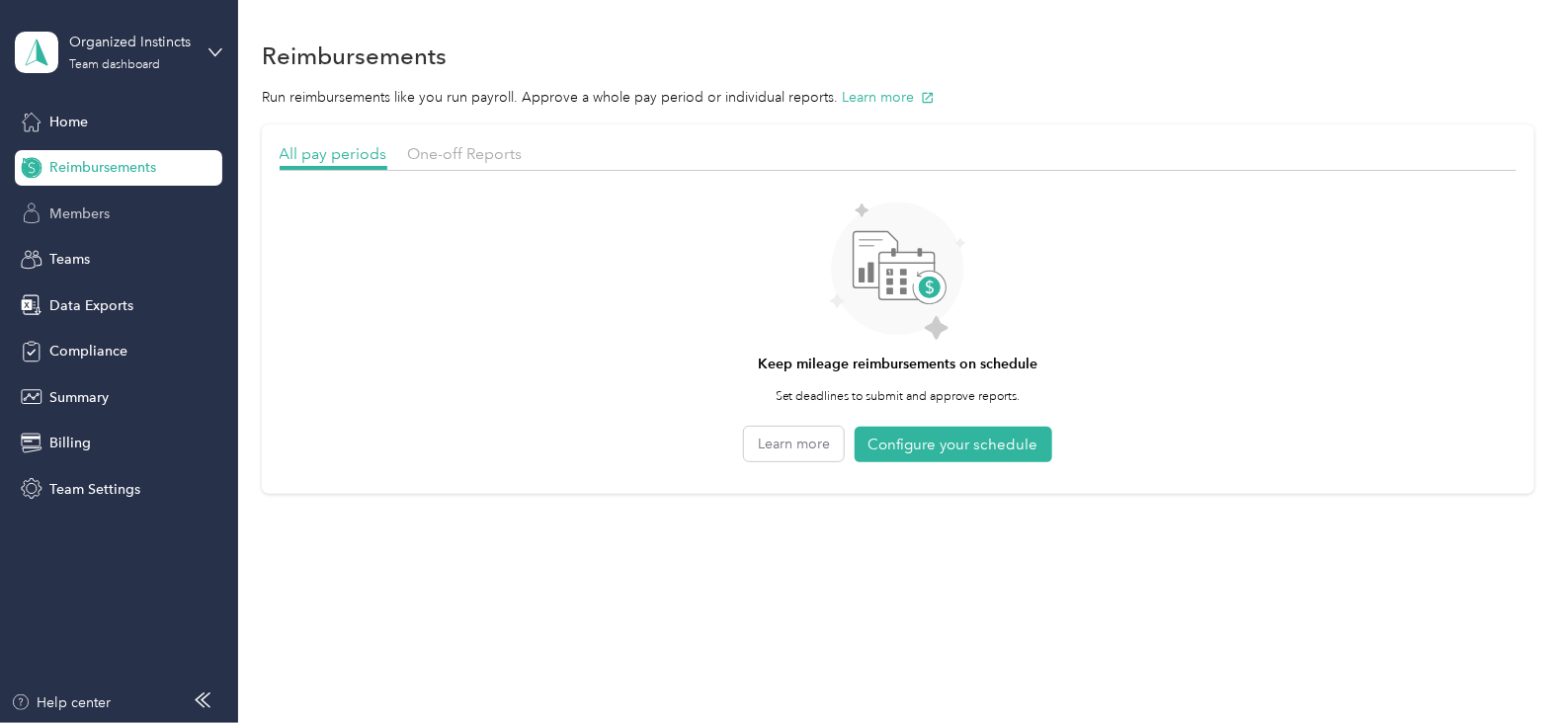 click on "Members" at bounding box center (119, 213) 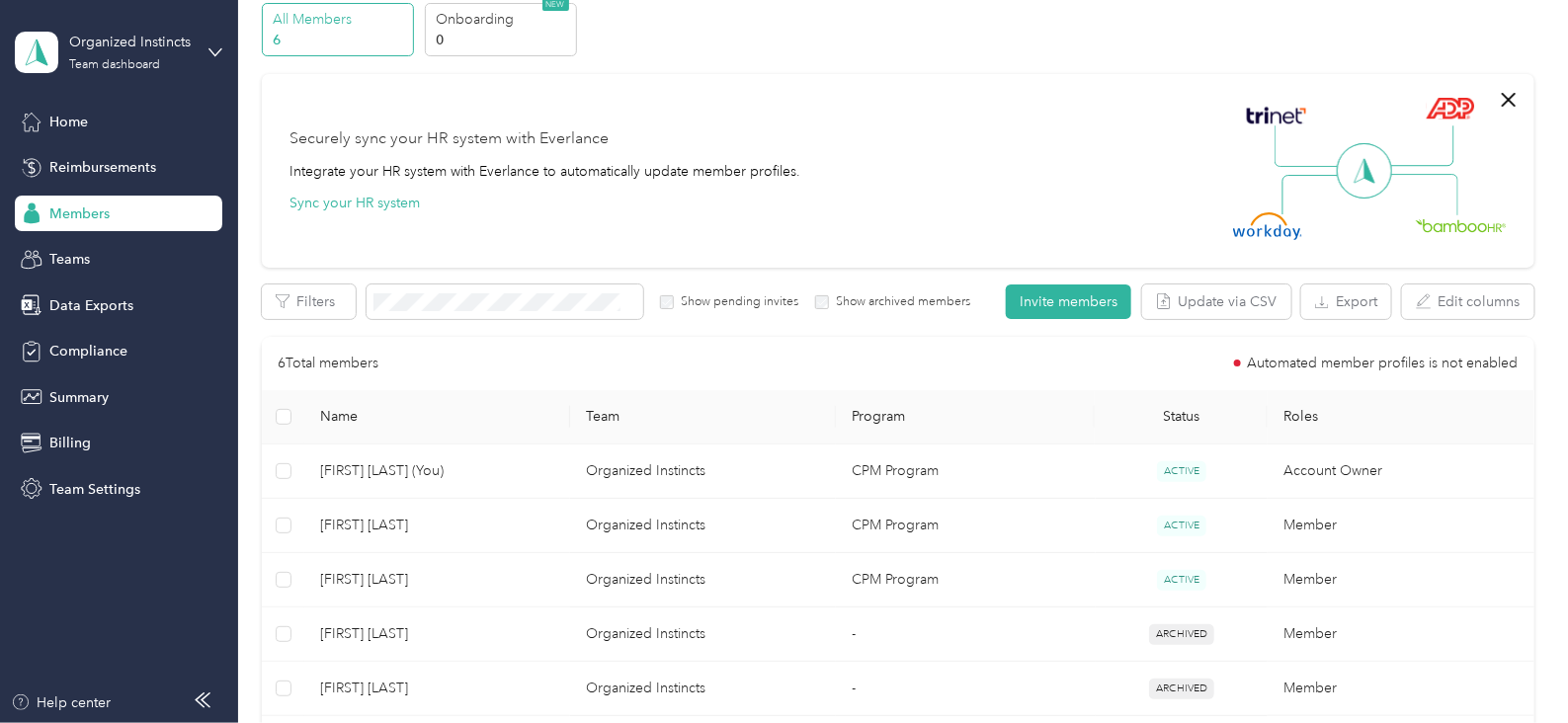 scroll, scrollTop: 122, scrollLeft: 0, axis: vertical 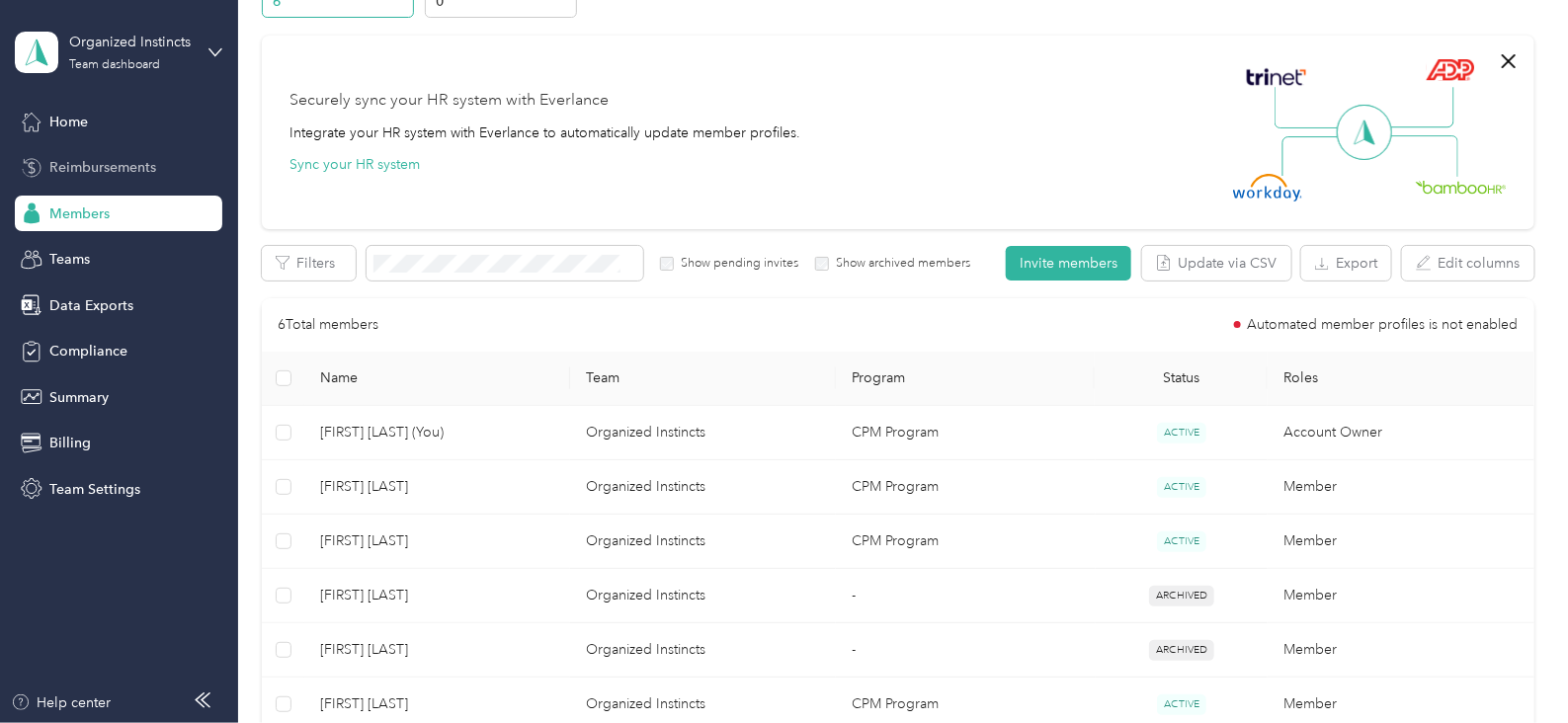 click on "Reimbursements" at bounding box center (119, 168) 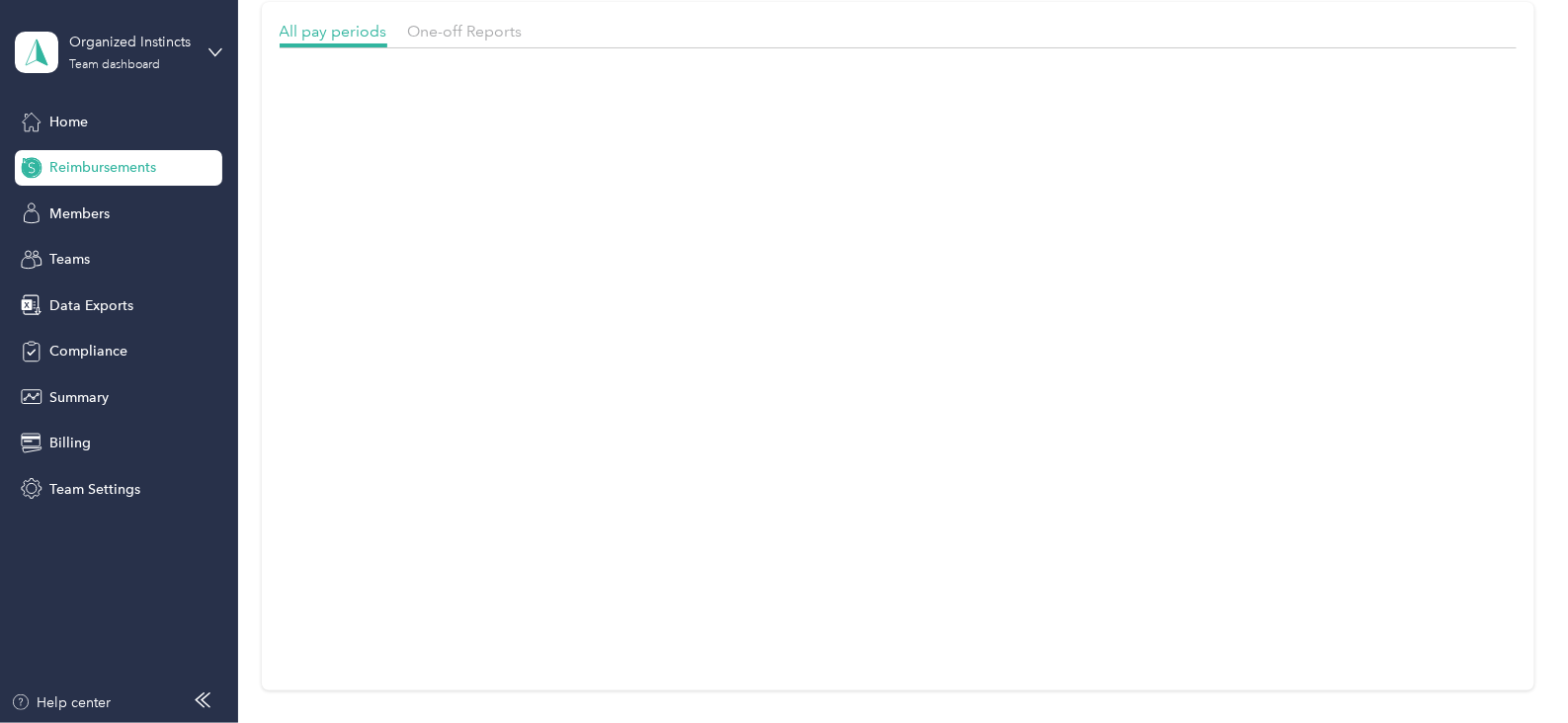 scroll, scrollTop: 0, scrollLeft: 0, axis: both 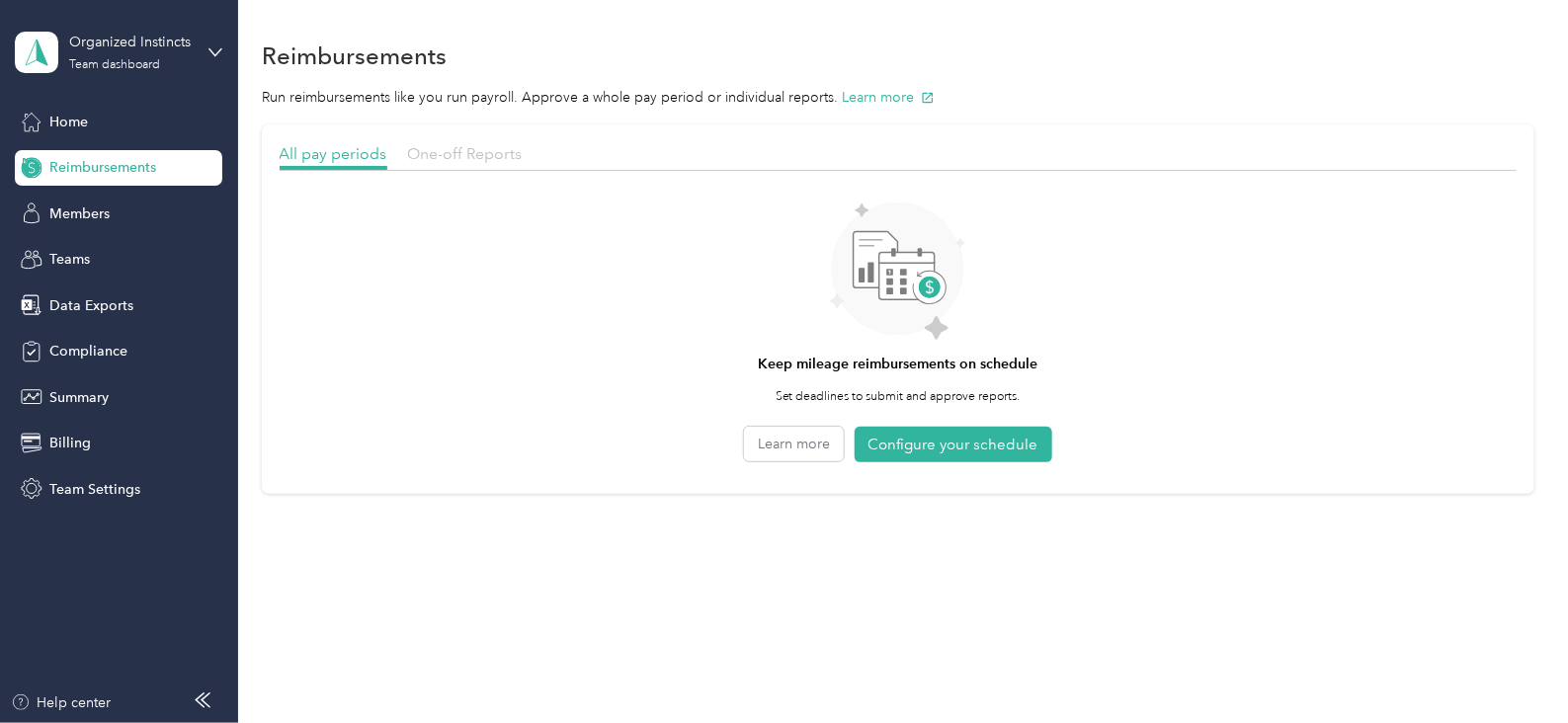 click on "One-off Reports" at bounding box center [465, 153] 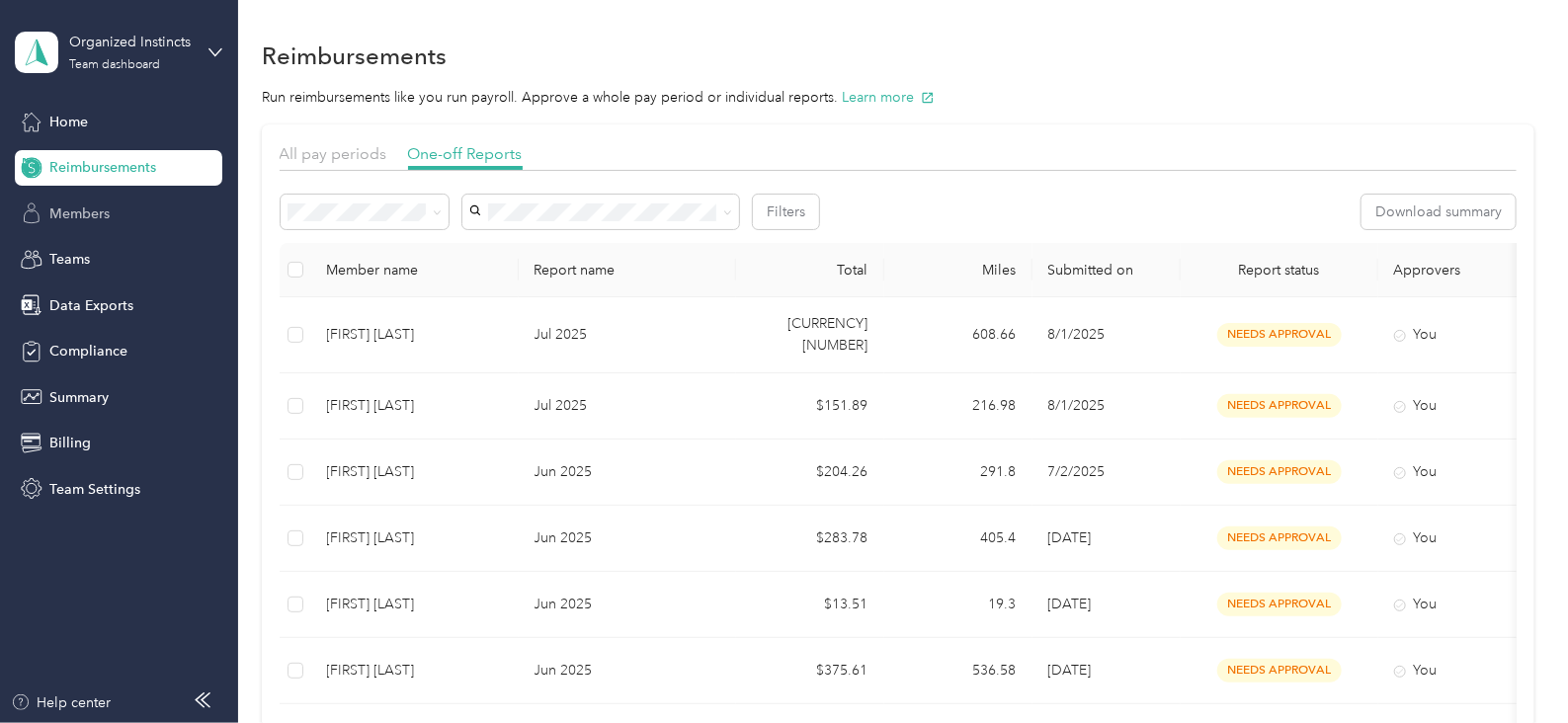 click on "Members" at bounding box center (79, 213) 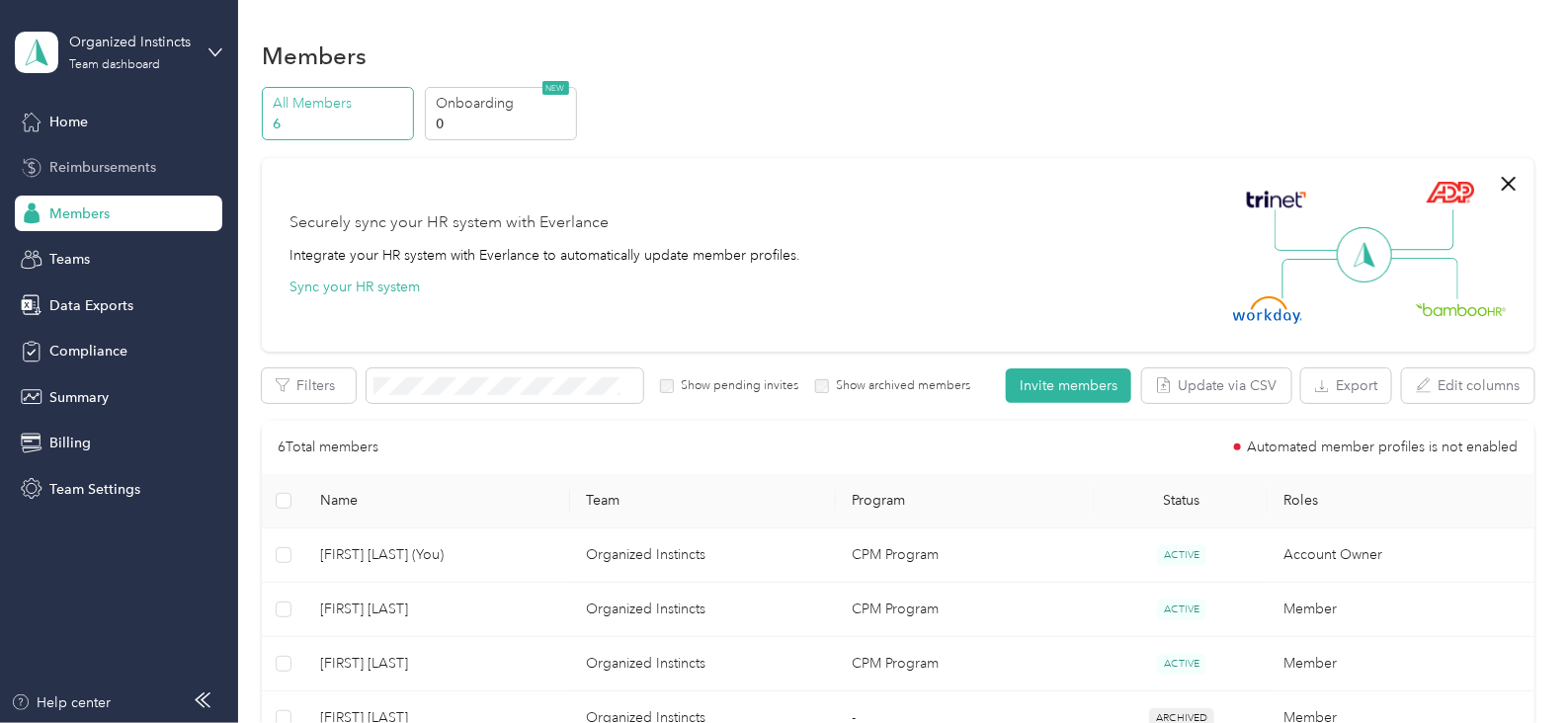 click on "Reimbursements" at bounding box center (103, 167) 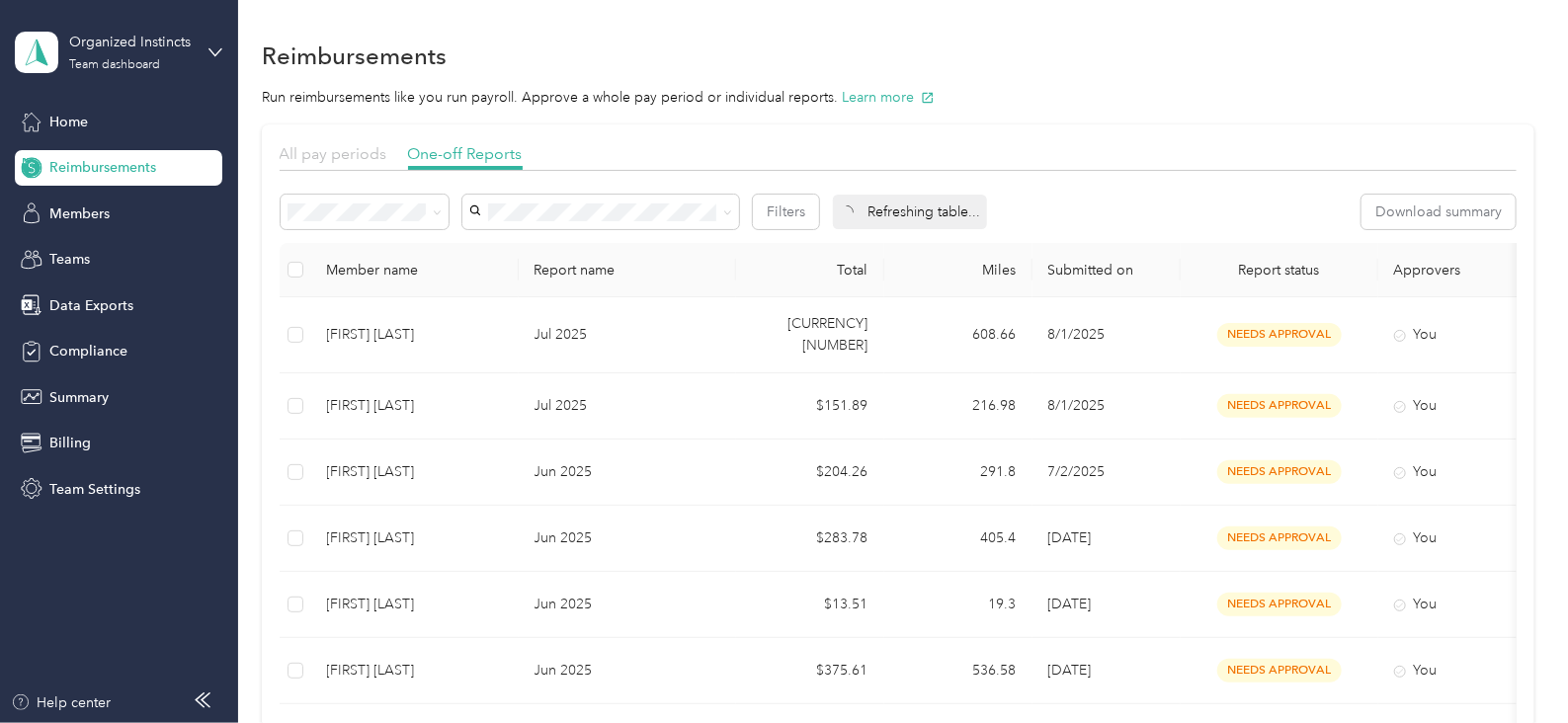 click on "All pay periods" at bounding box center [333, 153] 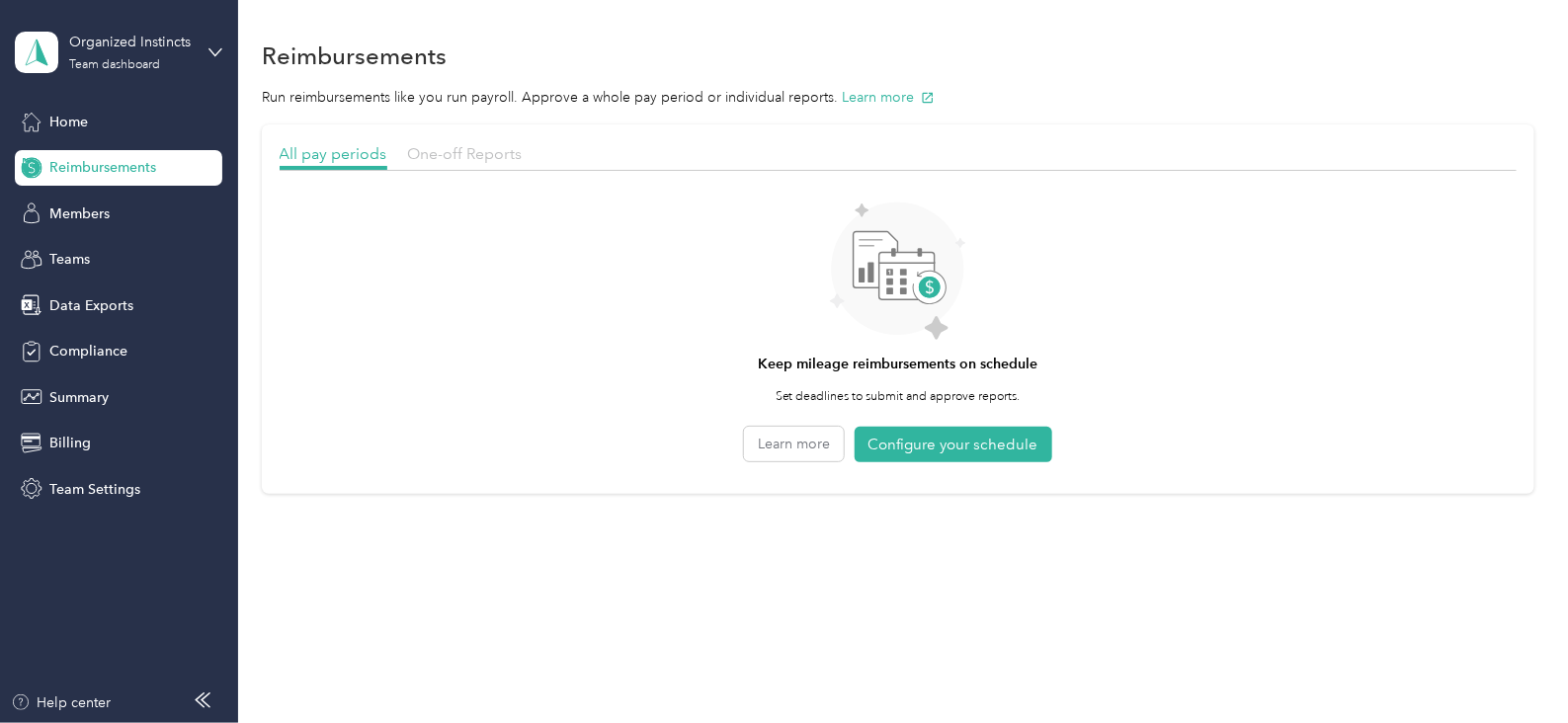 click on "One-off Reports" at bounding box center [465, 153] 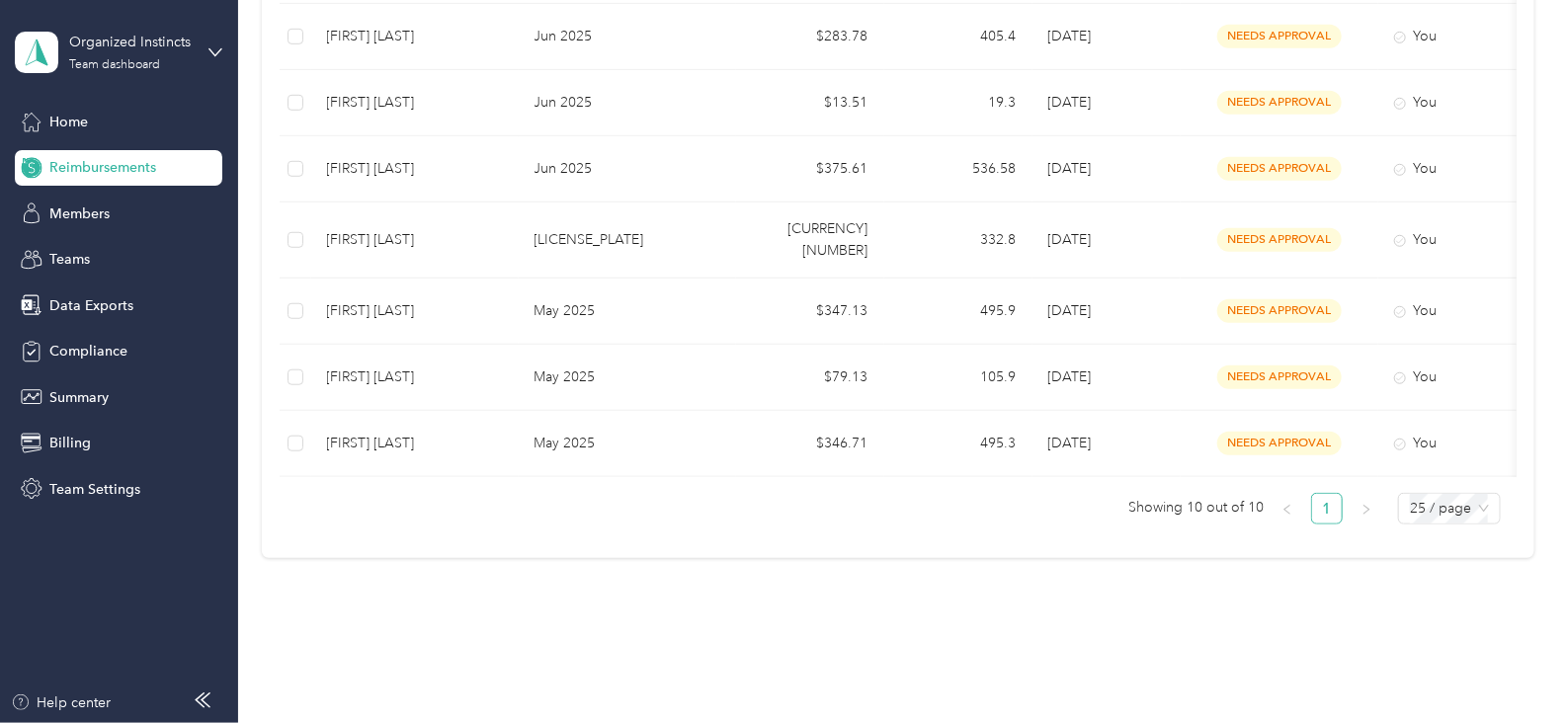 scroll, scrollTop: 537, scrollLeft: 0, axis: vertical 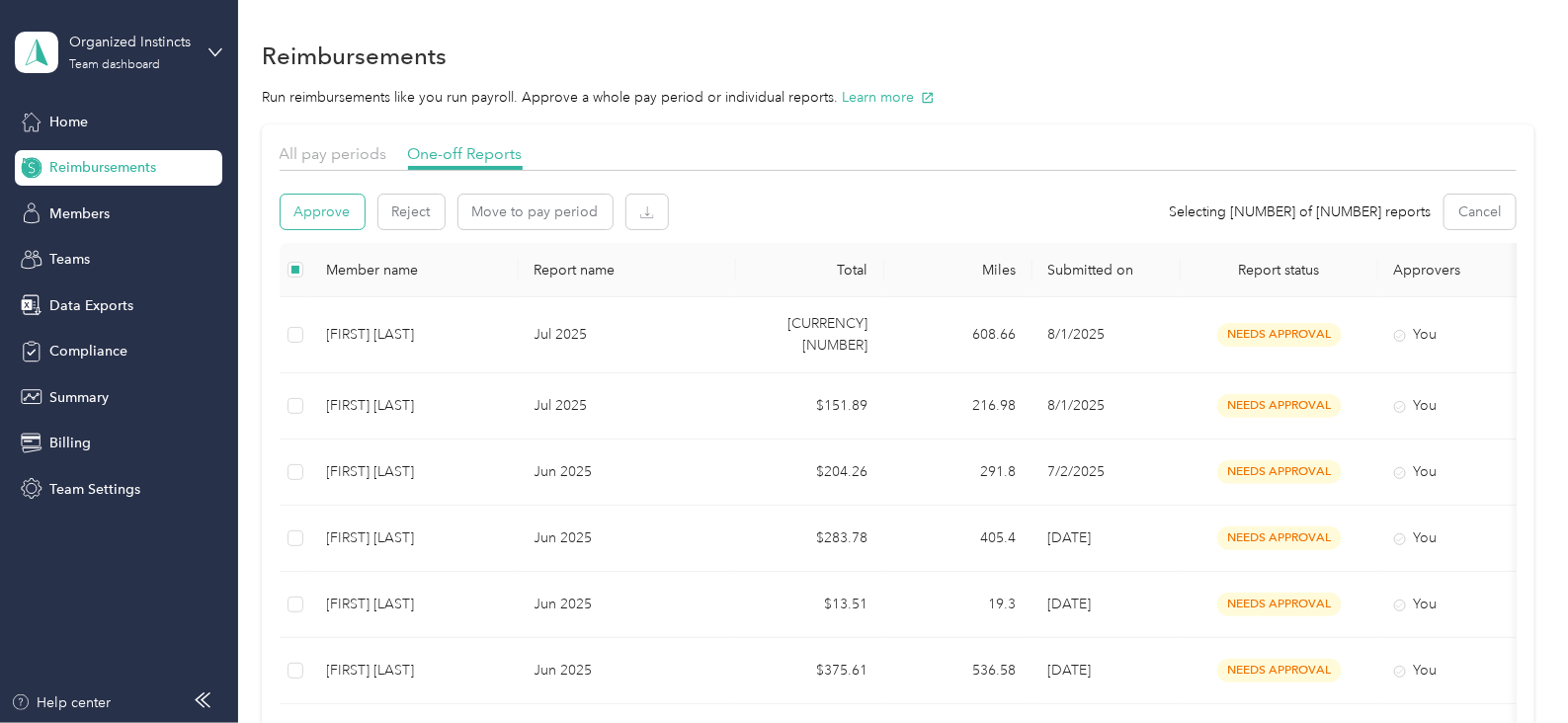 click on "Approve" at bounding box center (322, 211) 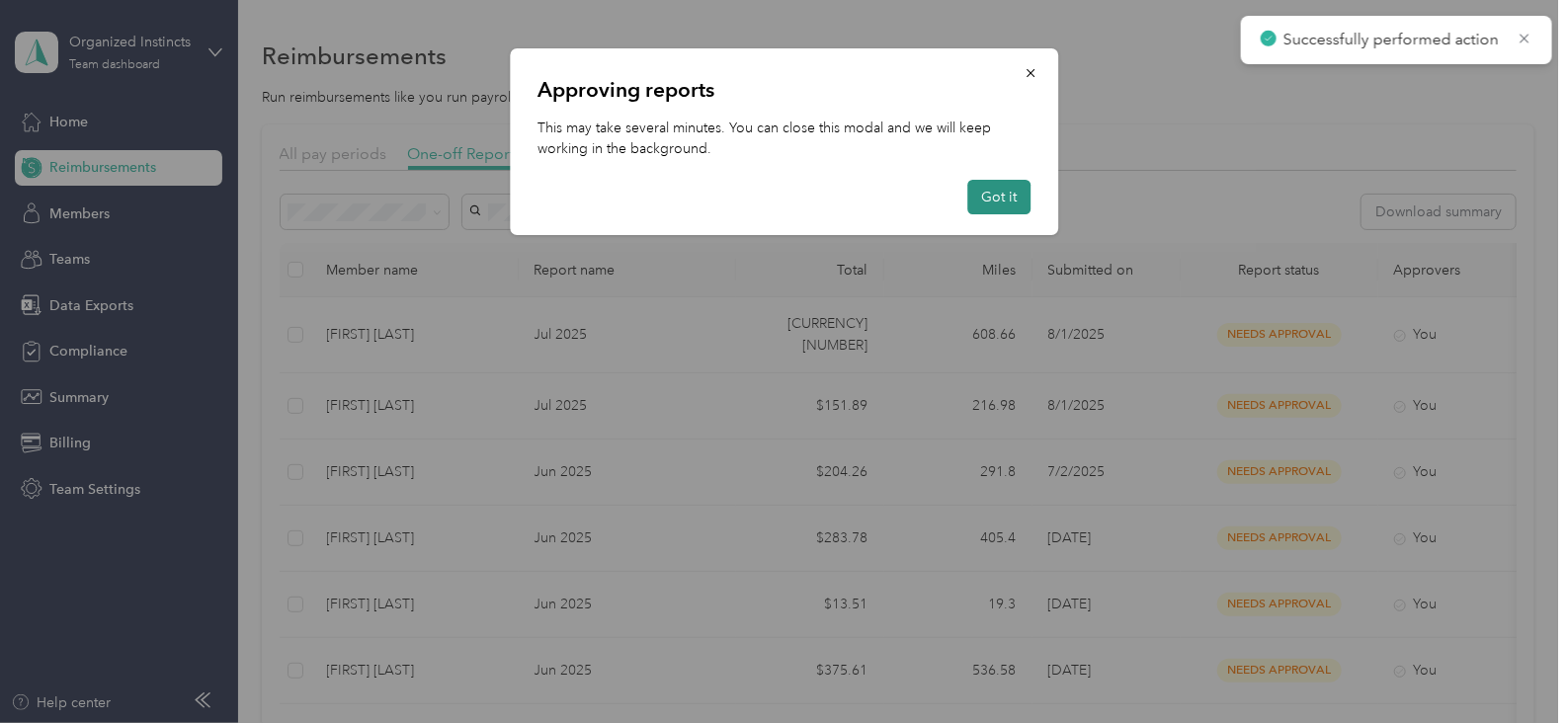 click on "Got it" at bounding box center (999, 197) 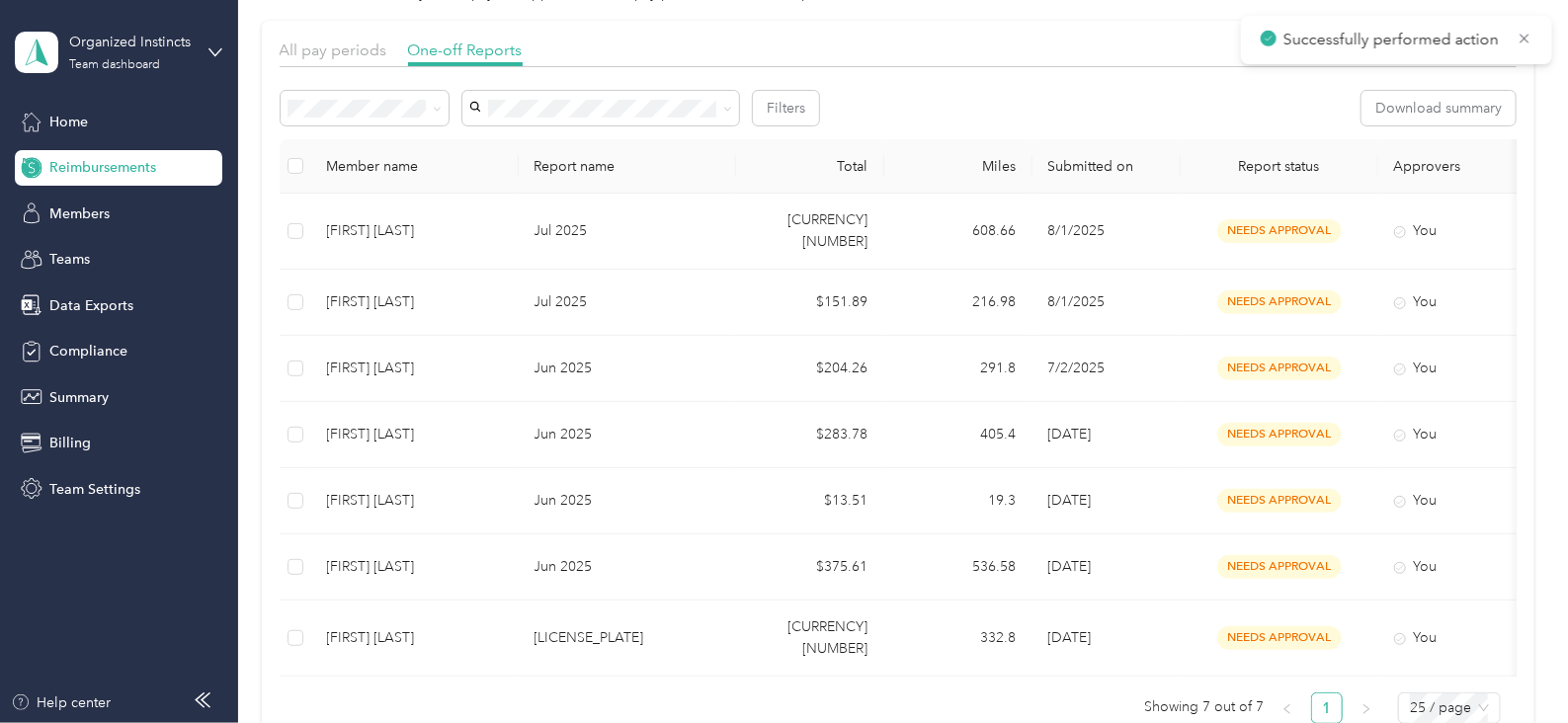 scroll, scrollTop: 246, scrollLeft: 0, axis: vertical 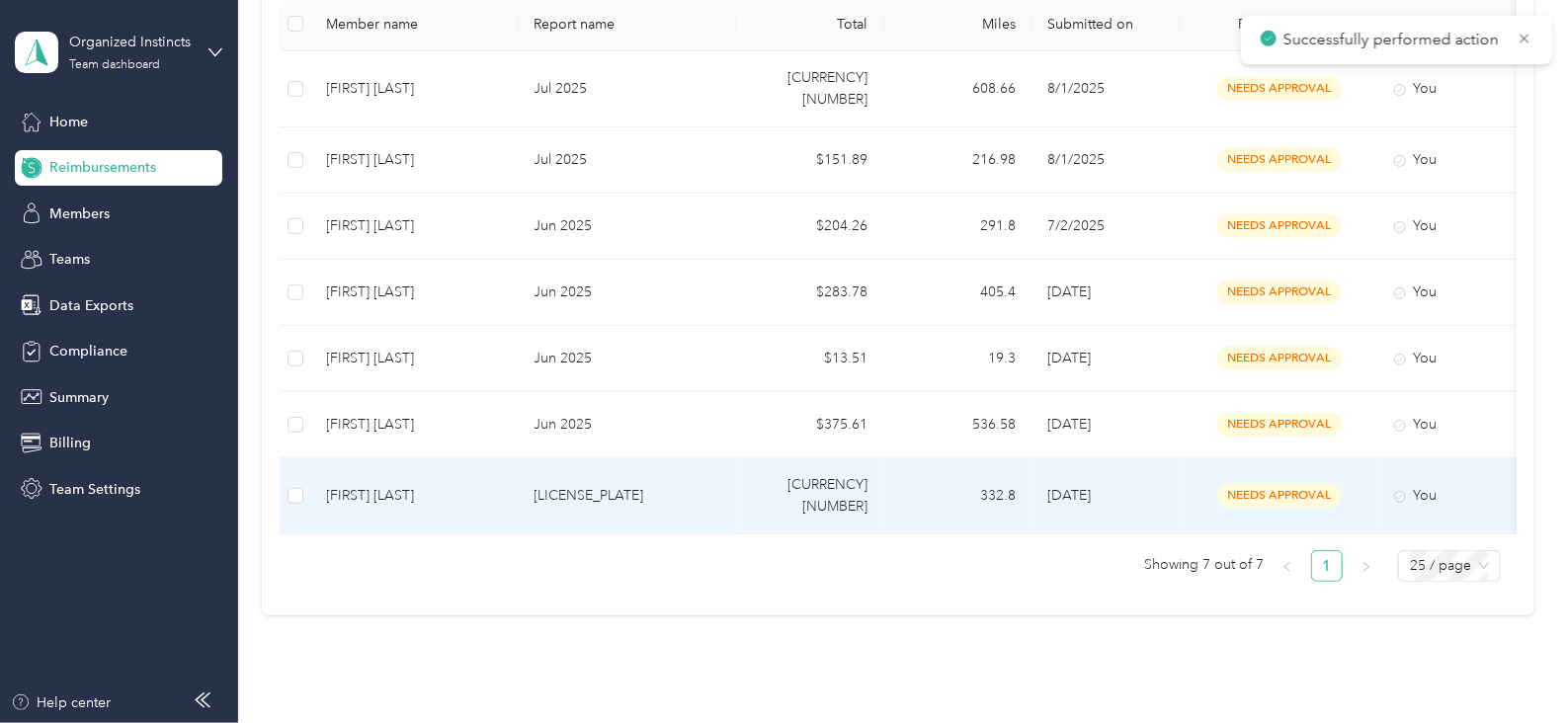 click on "[LICENSE_PLATE]" at bounding box center (627, 496) 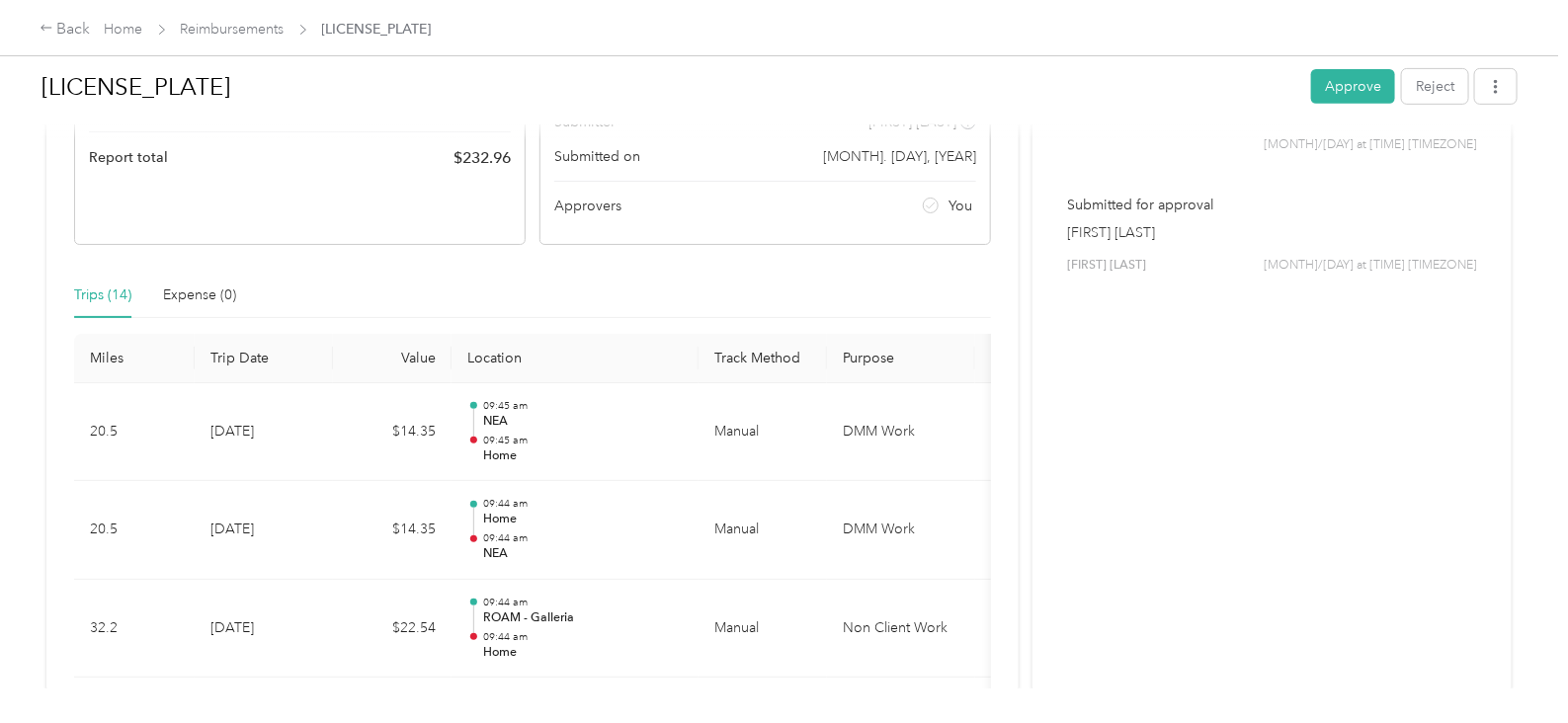 scroll, scrollTop: 0, scrollLeft: 0, axis: both 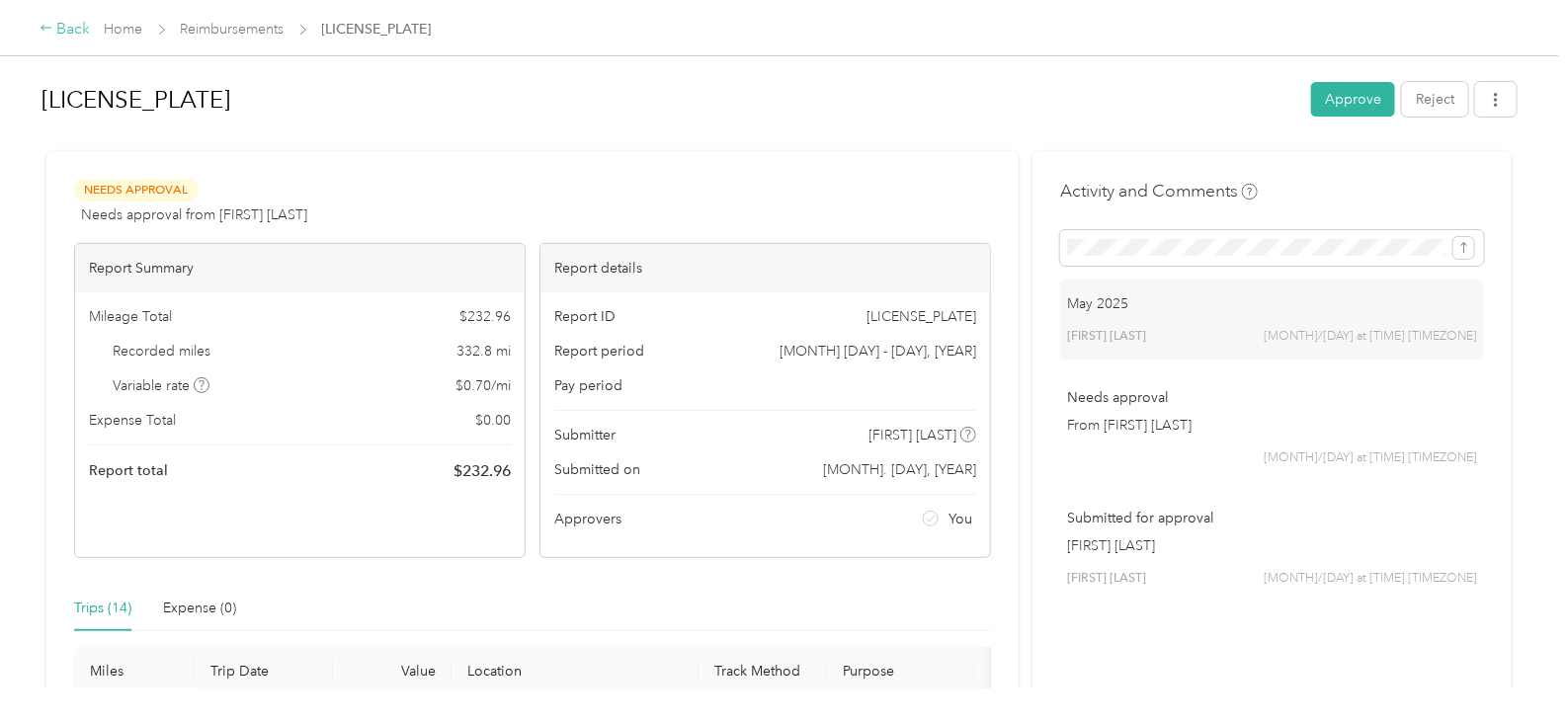 click on "Back" at bounding box center (65, 30) 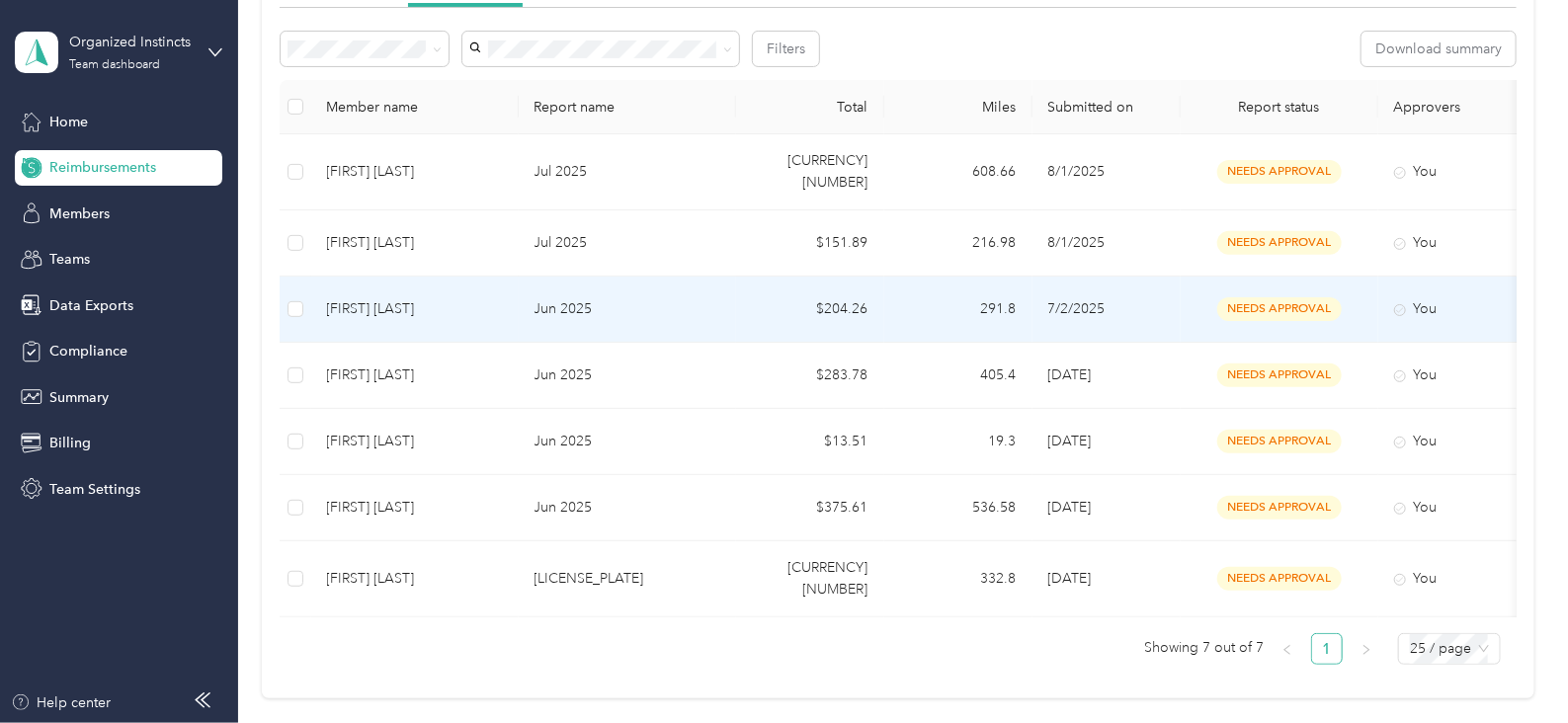 scroll, scrollTop: 339, scrollLeft: 0, axis: vertical 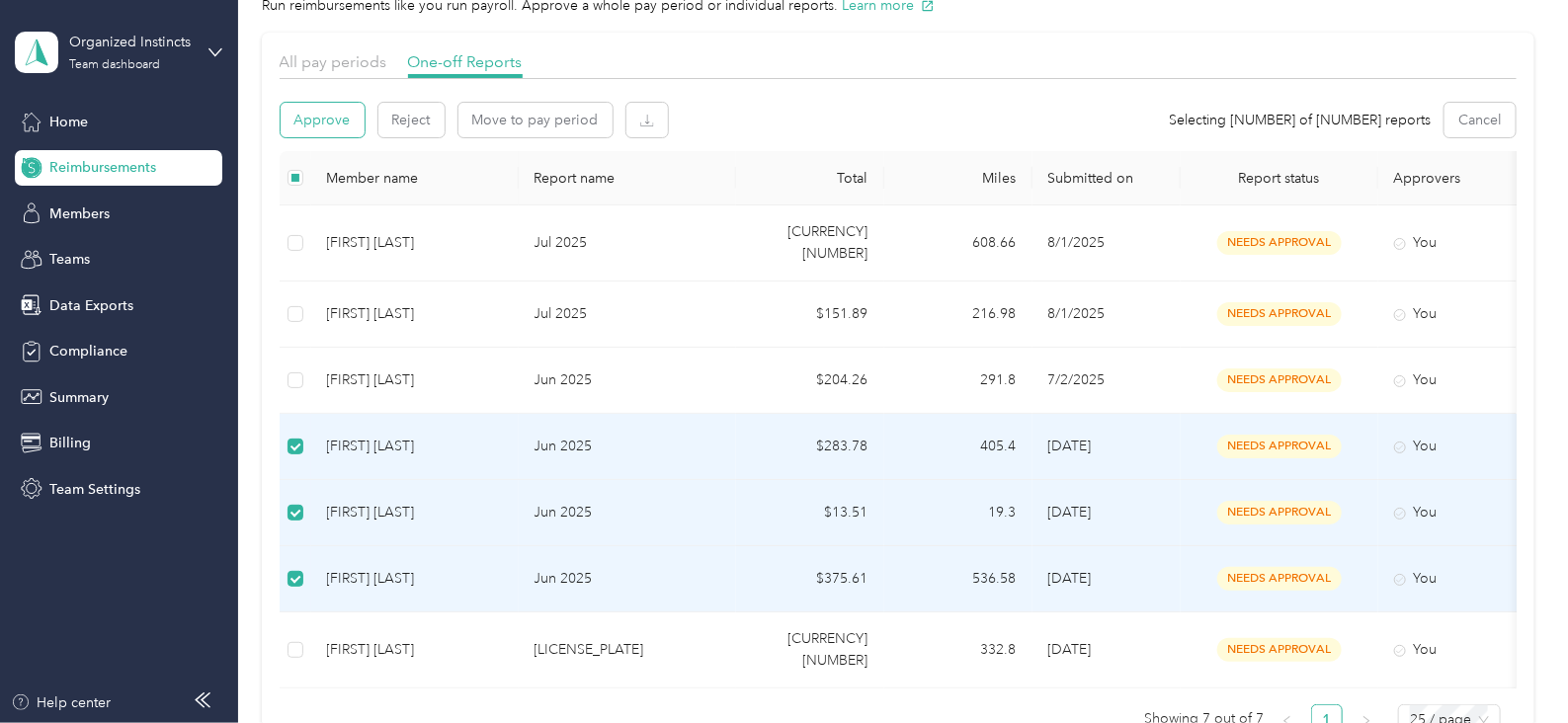 click on "Approve" at bounding box center (322, 120) 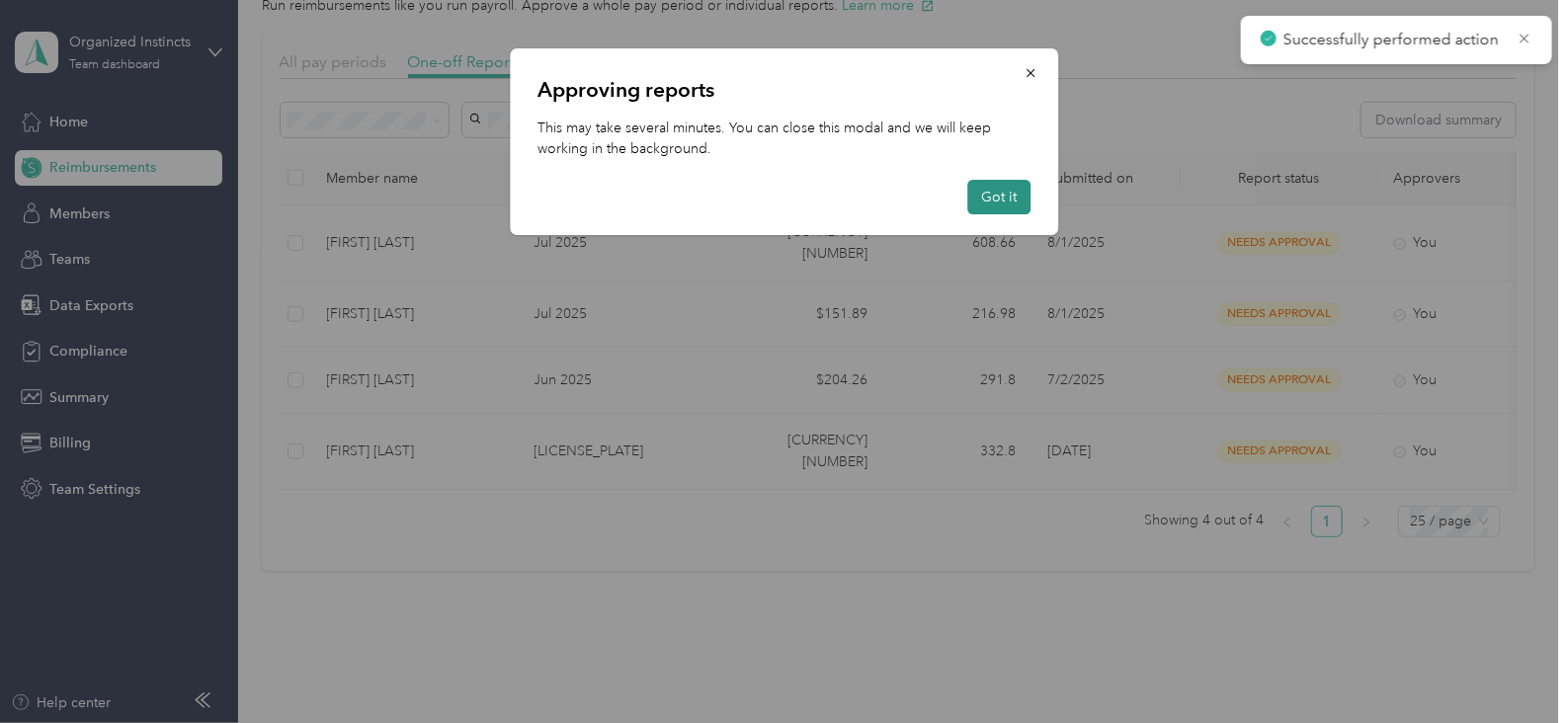 click on "Got it" at bounding box center (999, 197) 